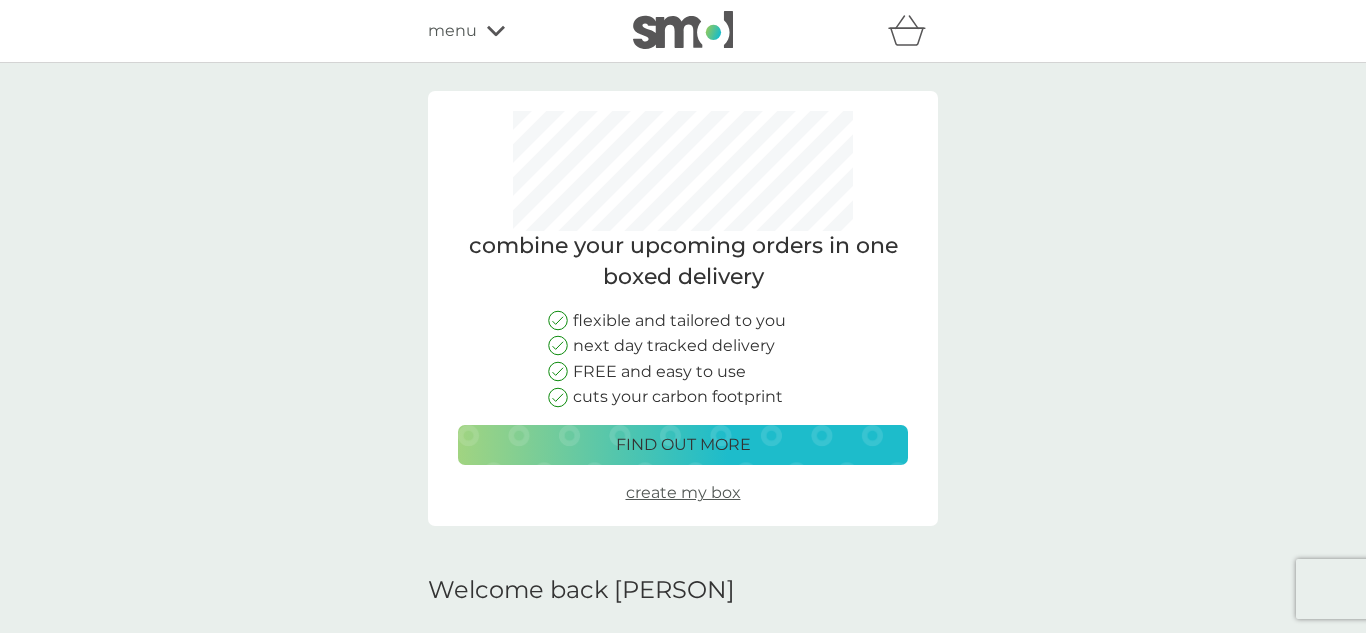 scroll, scrollTop: 500, scrollLeft: 0, axis: vertical 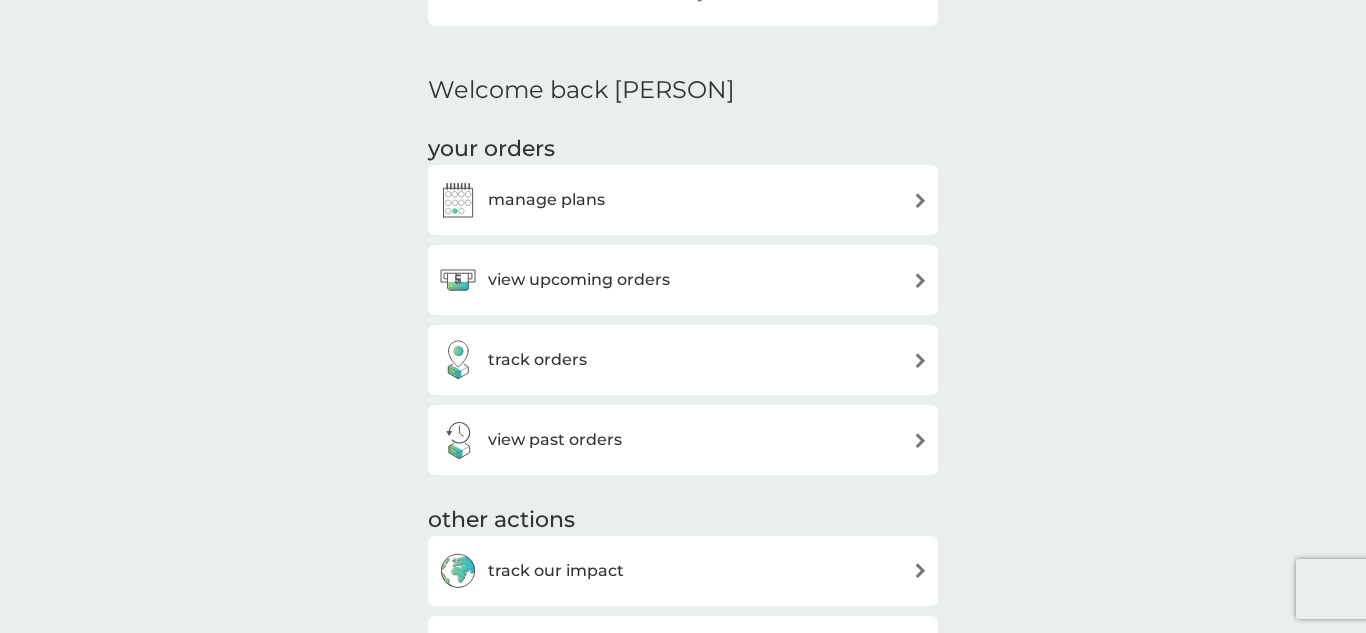 click on "manage plans" at bounding box center (683, 200) 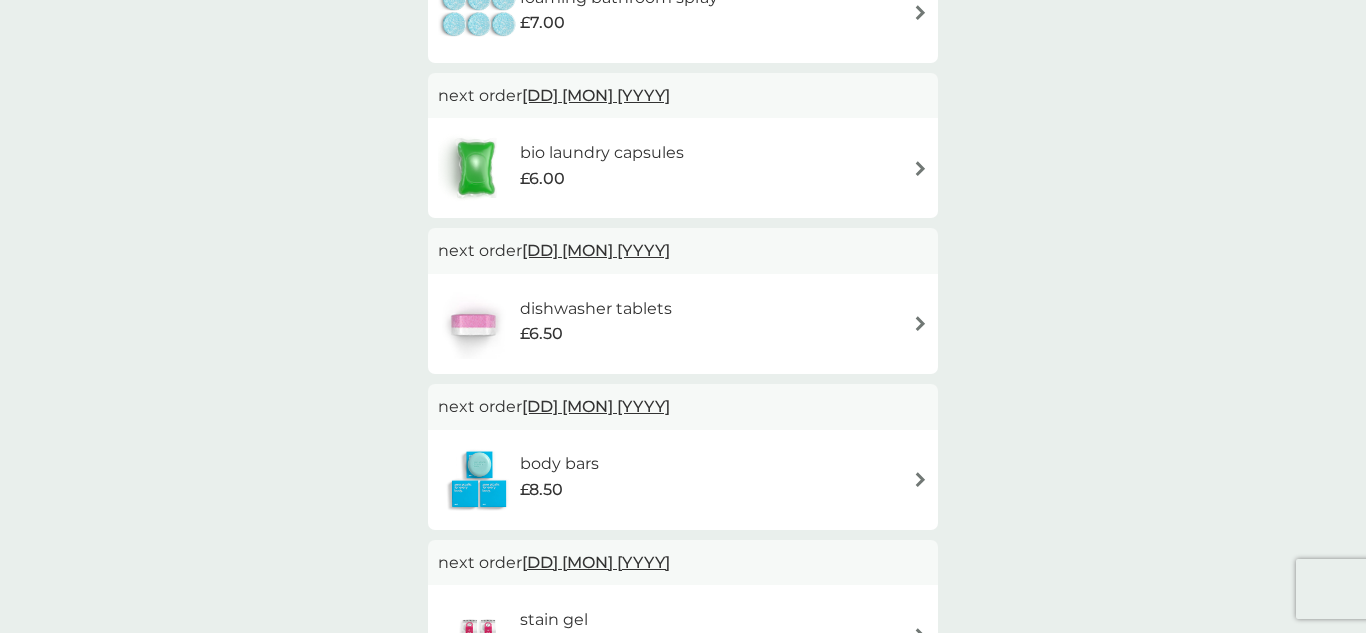 scroll, scrollTop: 0, scrollLeft: 0, axis: both 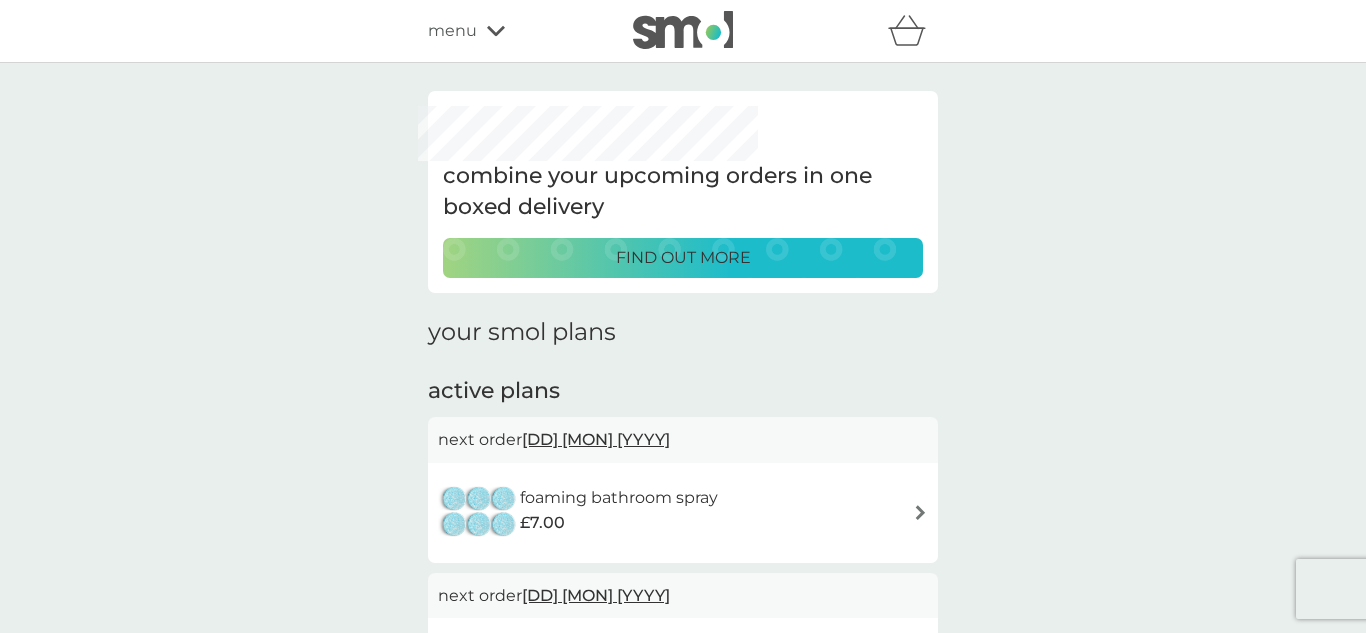 click at bounding box center [920, 512] 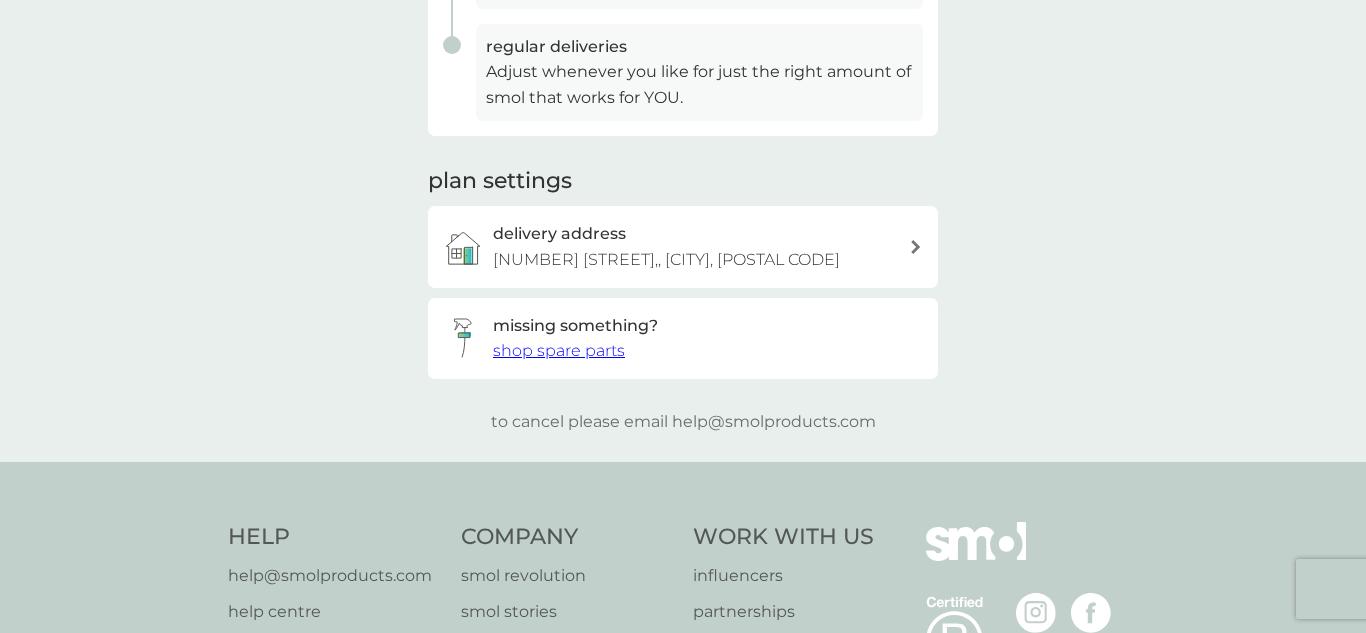 scroll, scrollTop: 553, scrollLeft: 0, axis: vertical 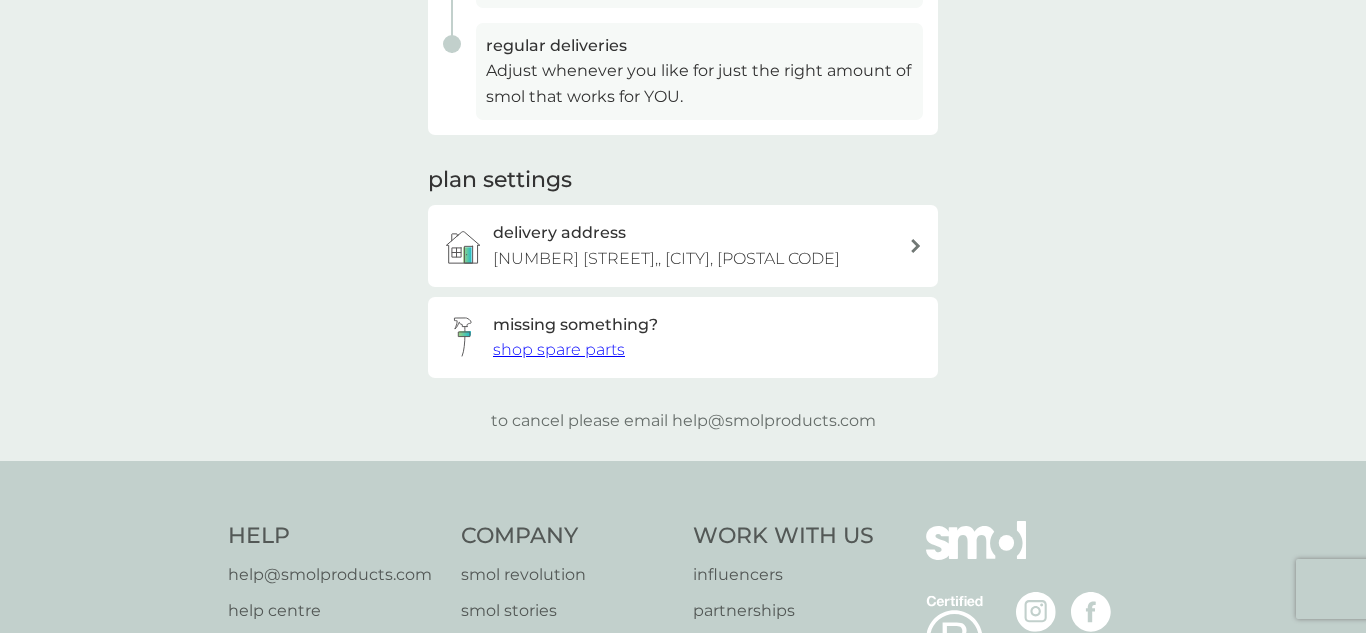 click on "to cancel please email   [EMAIL]" at bounding box center [683, 421] 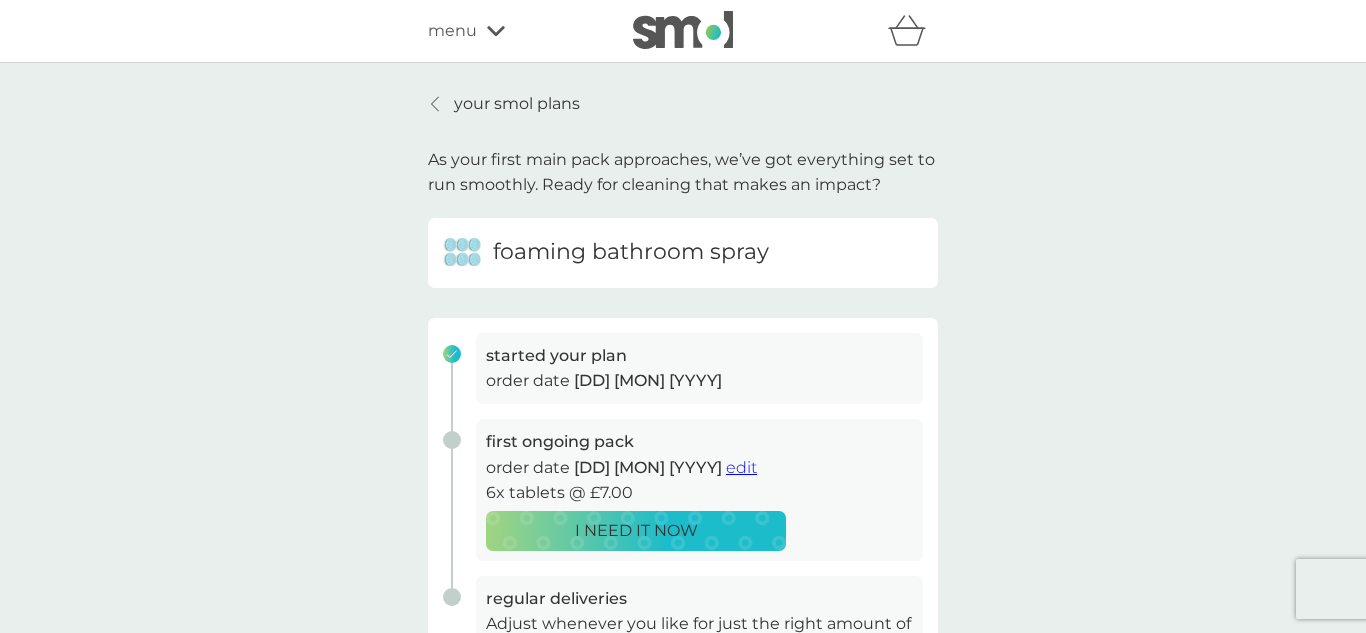 click at bounding box center (436, 104) 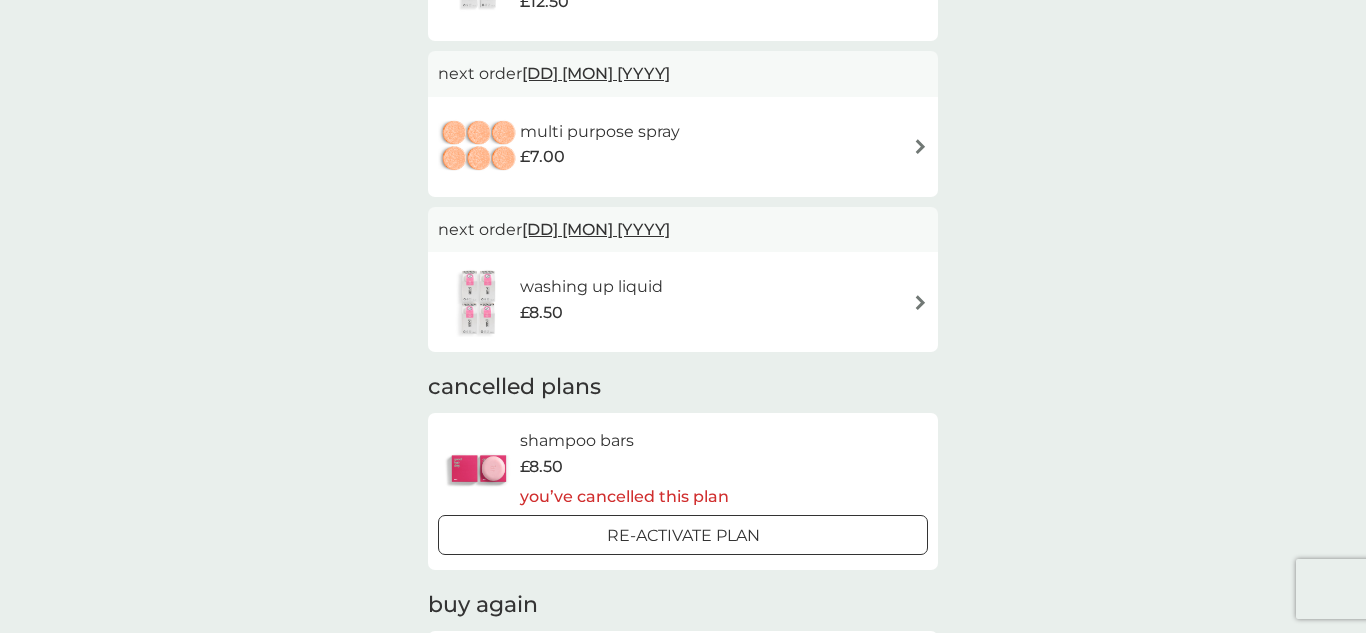 scroll, scrollTop: 976, scrollLeft: 0, axis: vertical 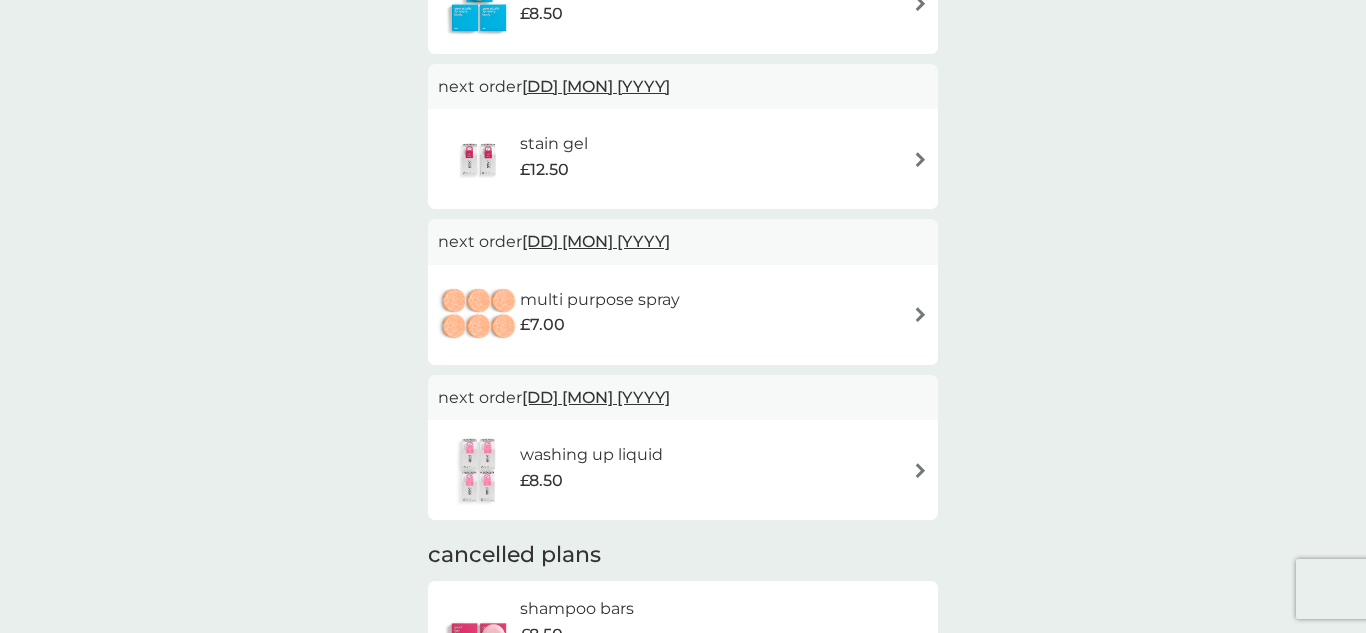 click at bounding box center (920, 470) 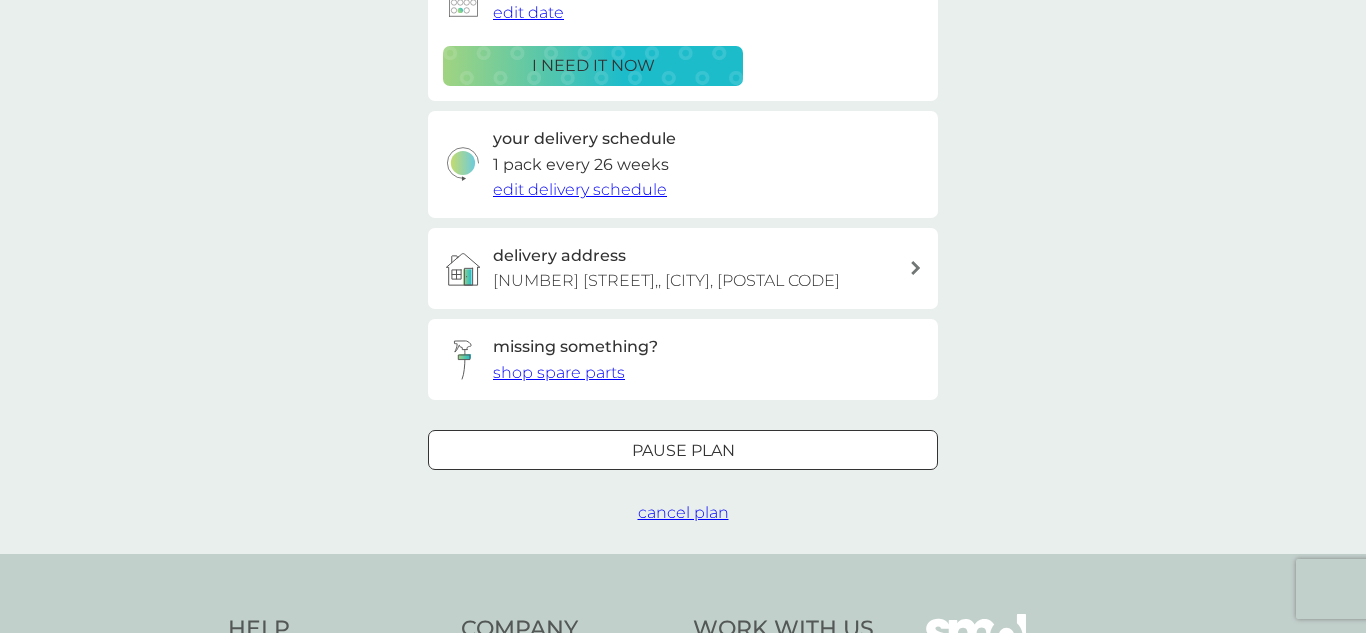 scroll, scrollTop: 379, scrollLeft: 0, axis: vertical 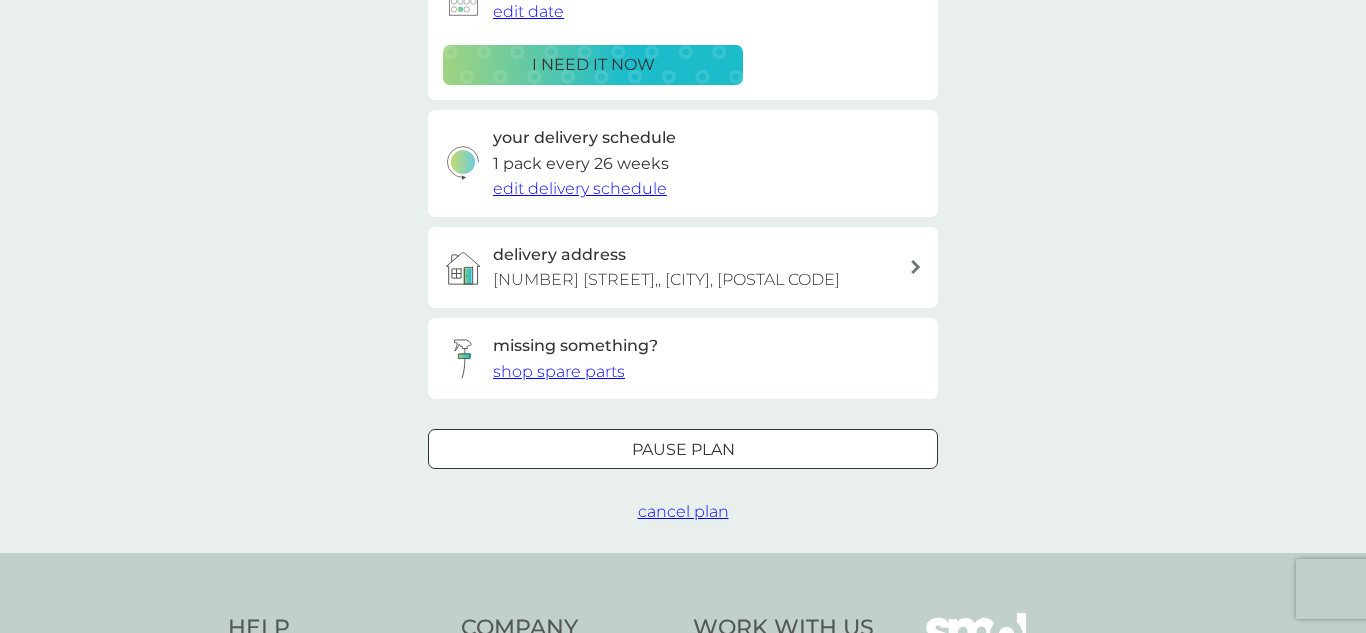 click on "Pause plan" at bounding box center [683, 450] 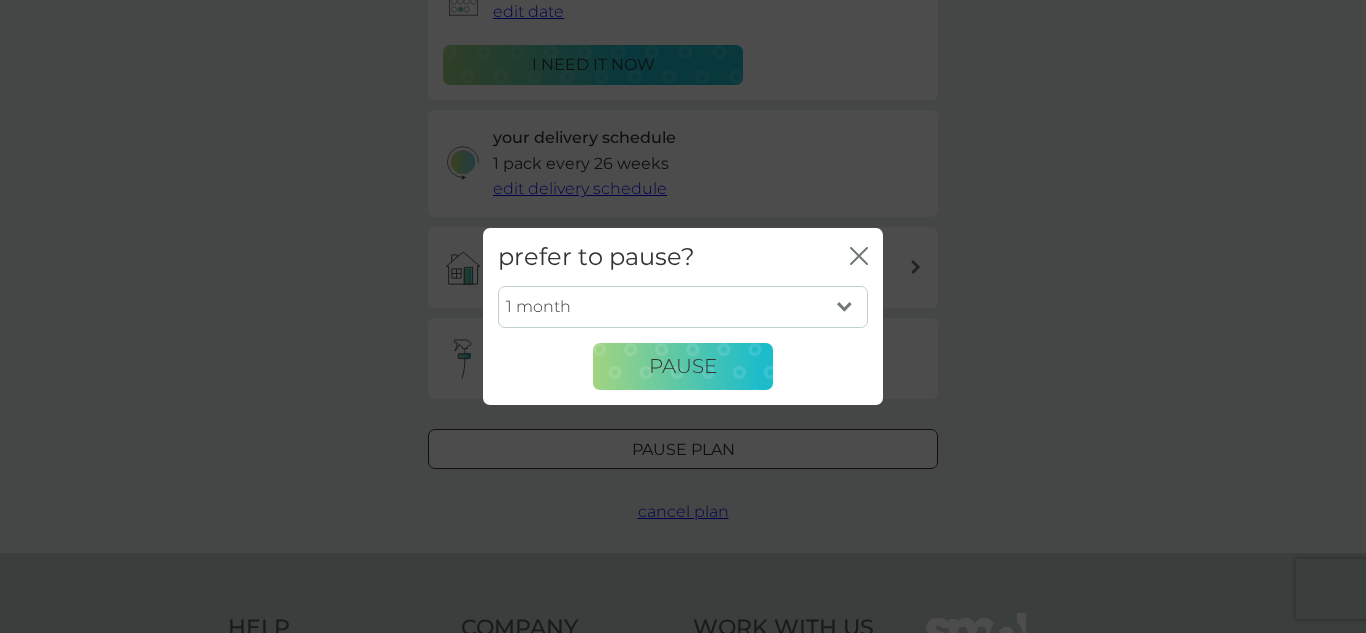 click on "close" 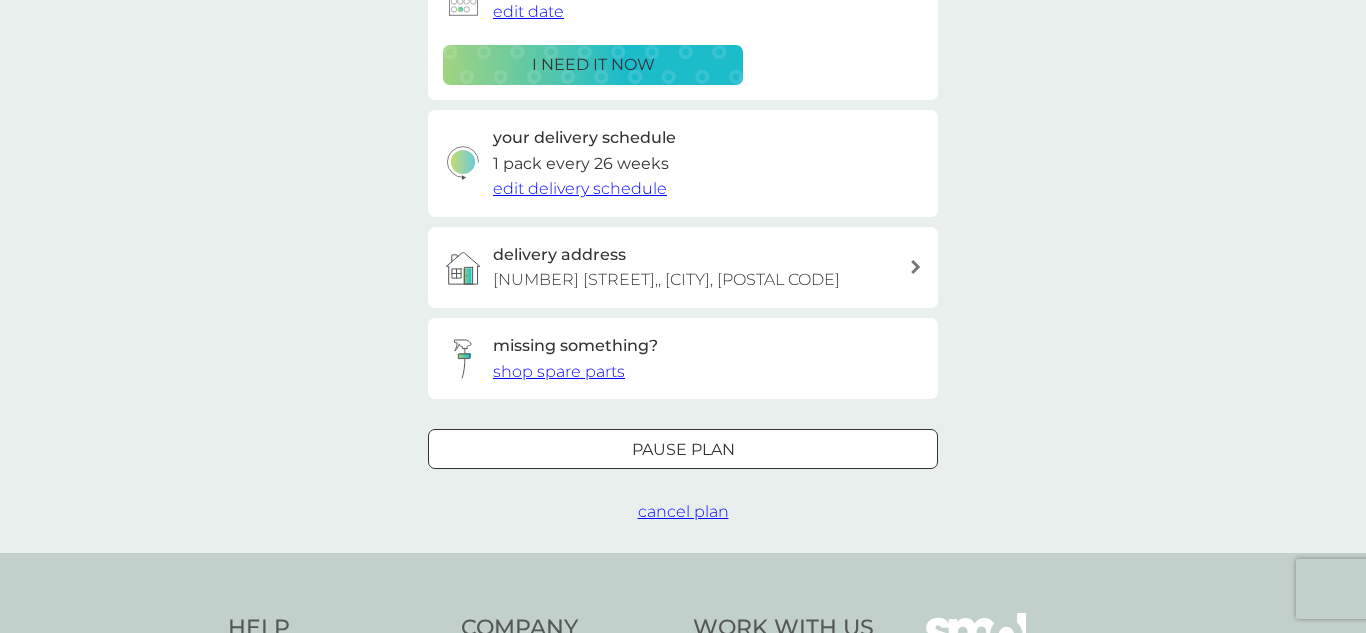 click on "cancel plan" at bounding box center [683, 511] 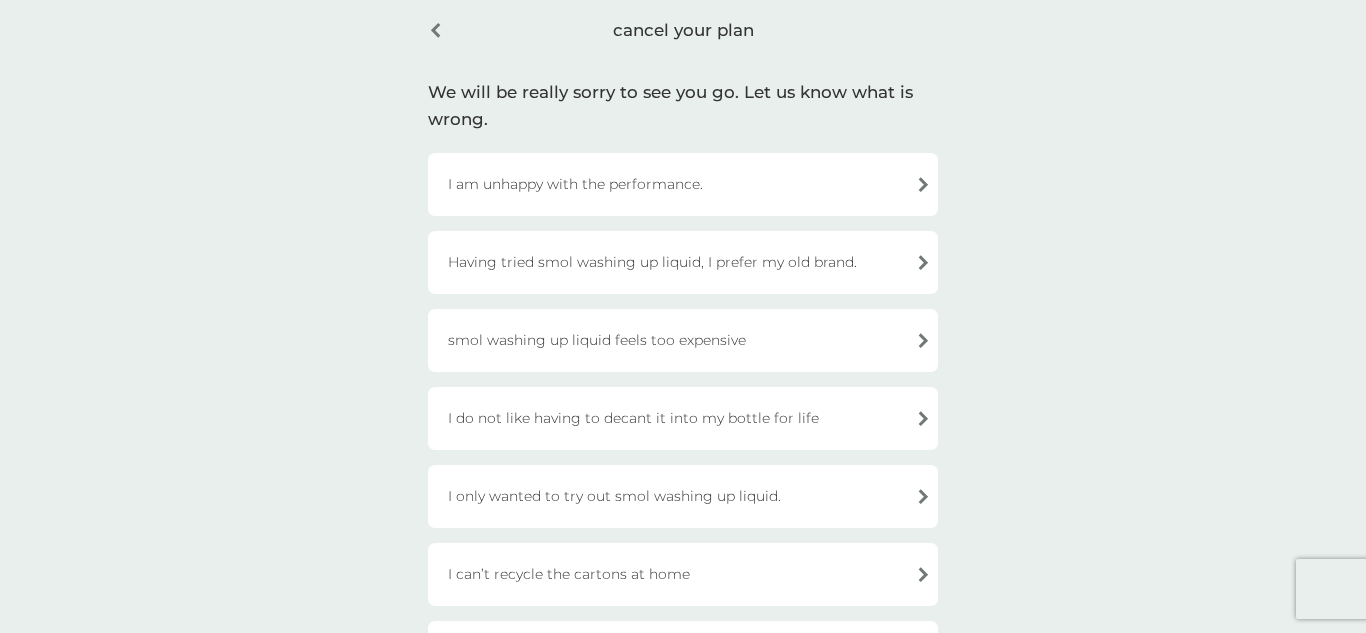 scroll, scrollTop: 80, scrollLeft: 0, axis: vertical 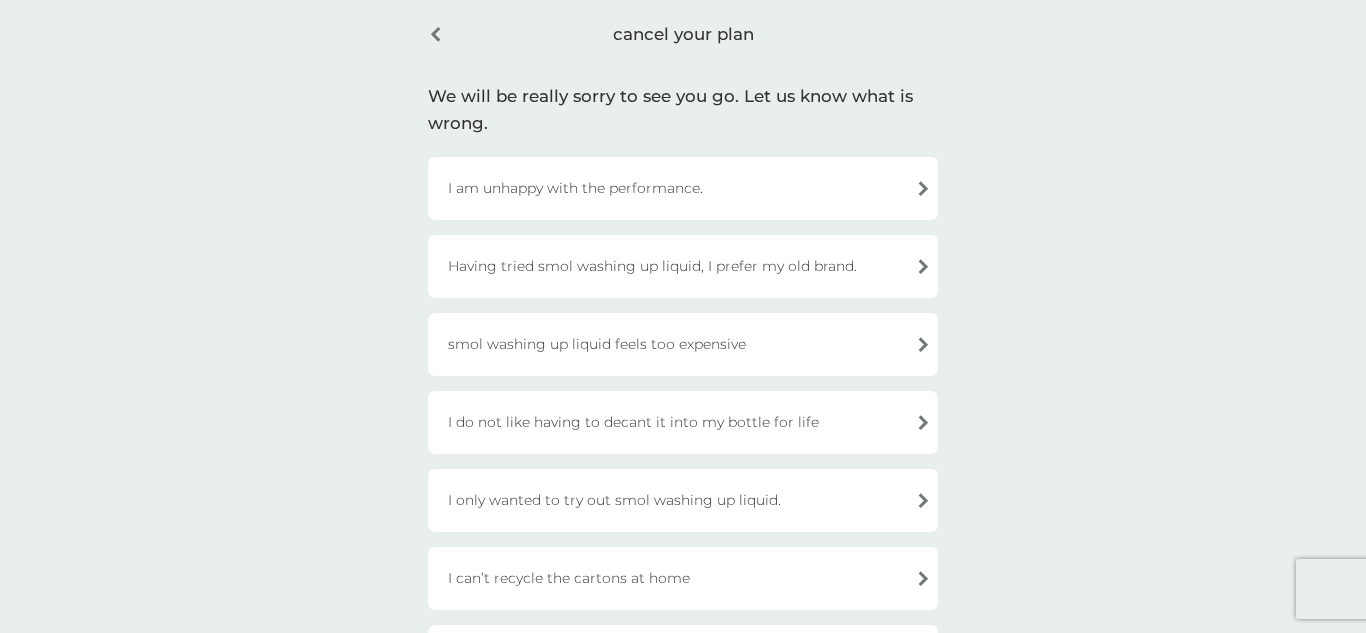 click on "I only wanted to try out smol washing up liquid." at bounding box center [683, 500] 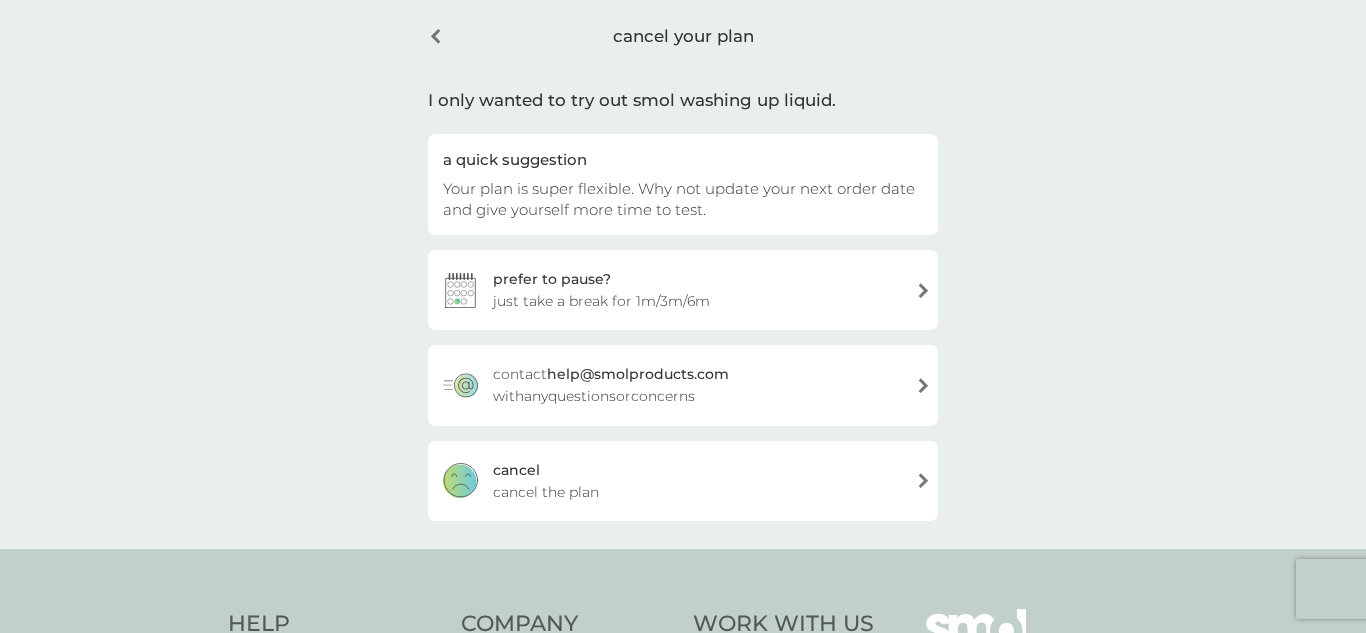 click on "cancel cancel the plan" at bounding box center (683, 481) 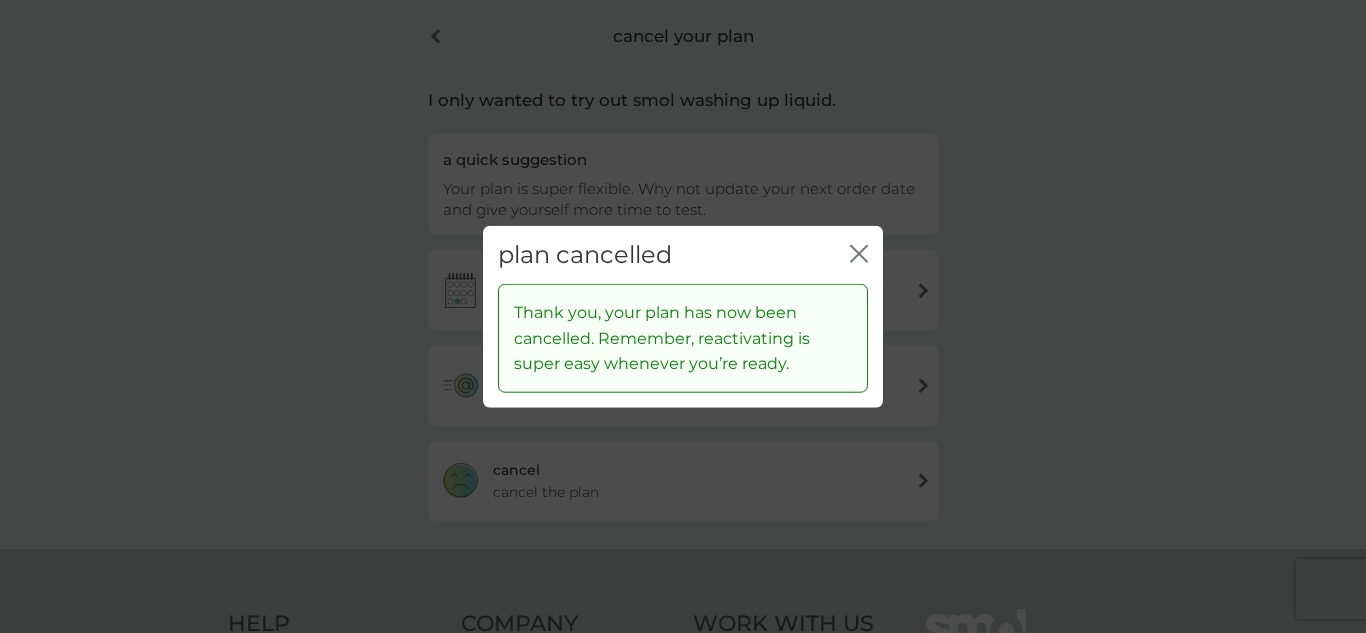 click on "plan cancelled close" at bounding box center [683, 254] 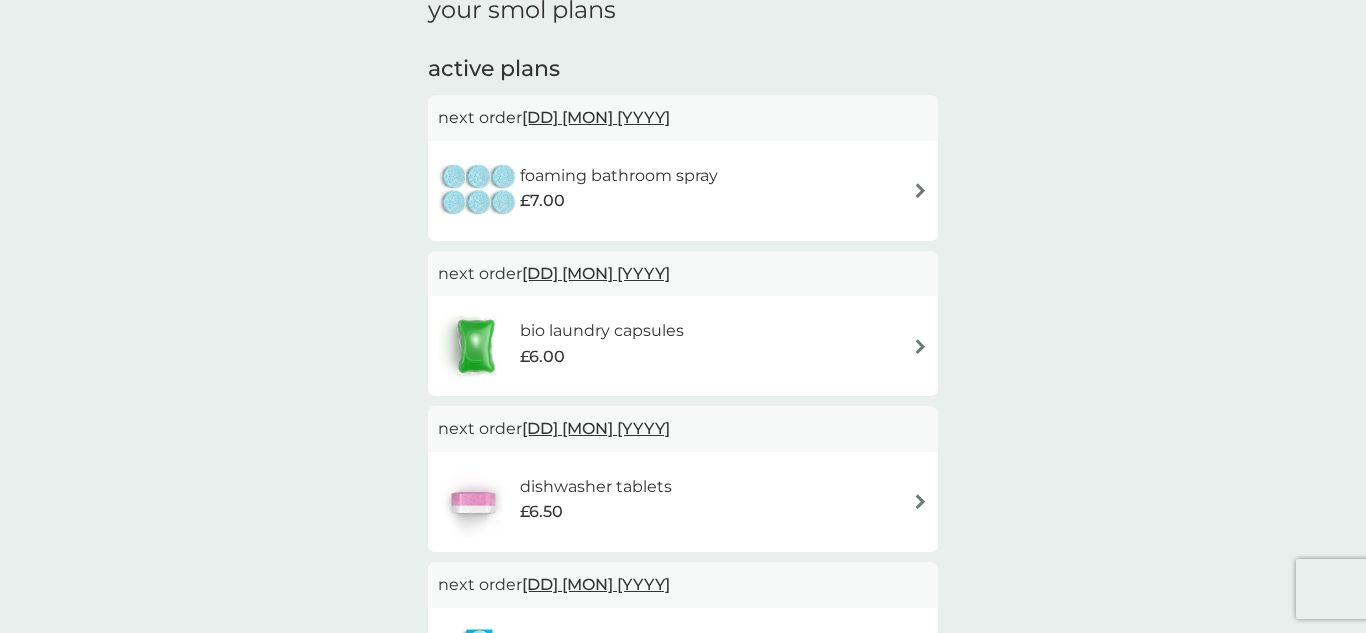 scroll, scrollTop: 325, scrollLeft: 0, axis: vertical 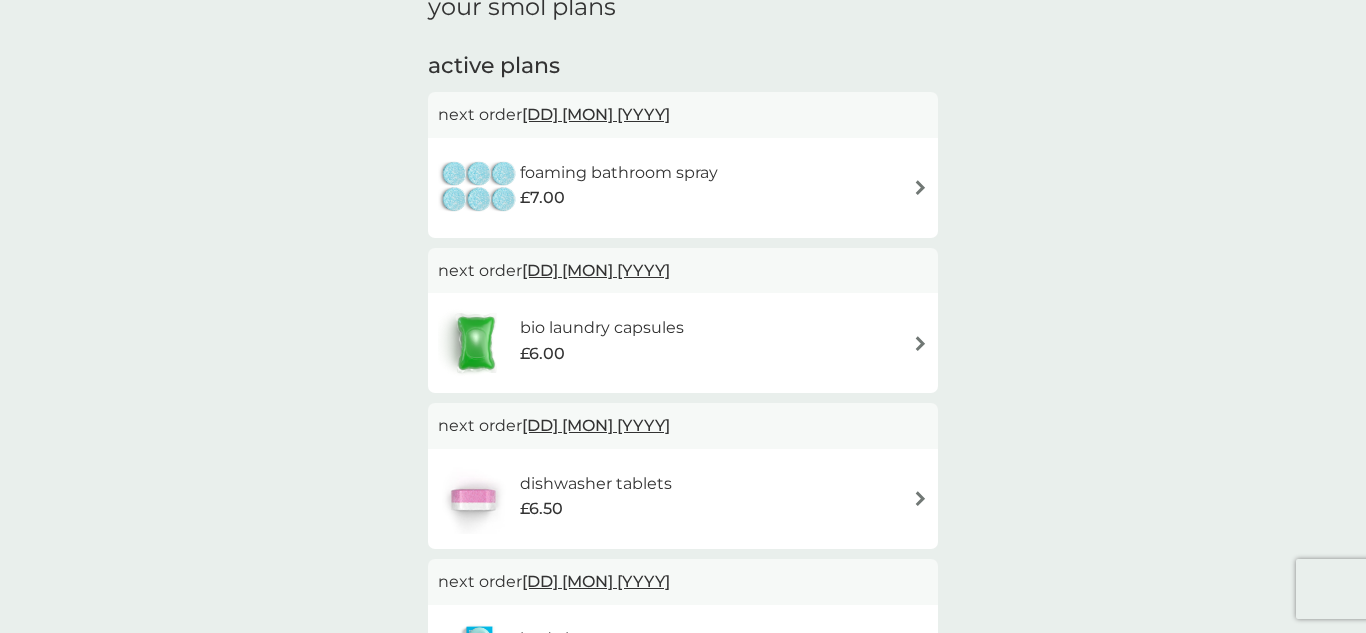 click at bounding box center [920, 343] 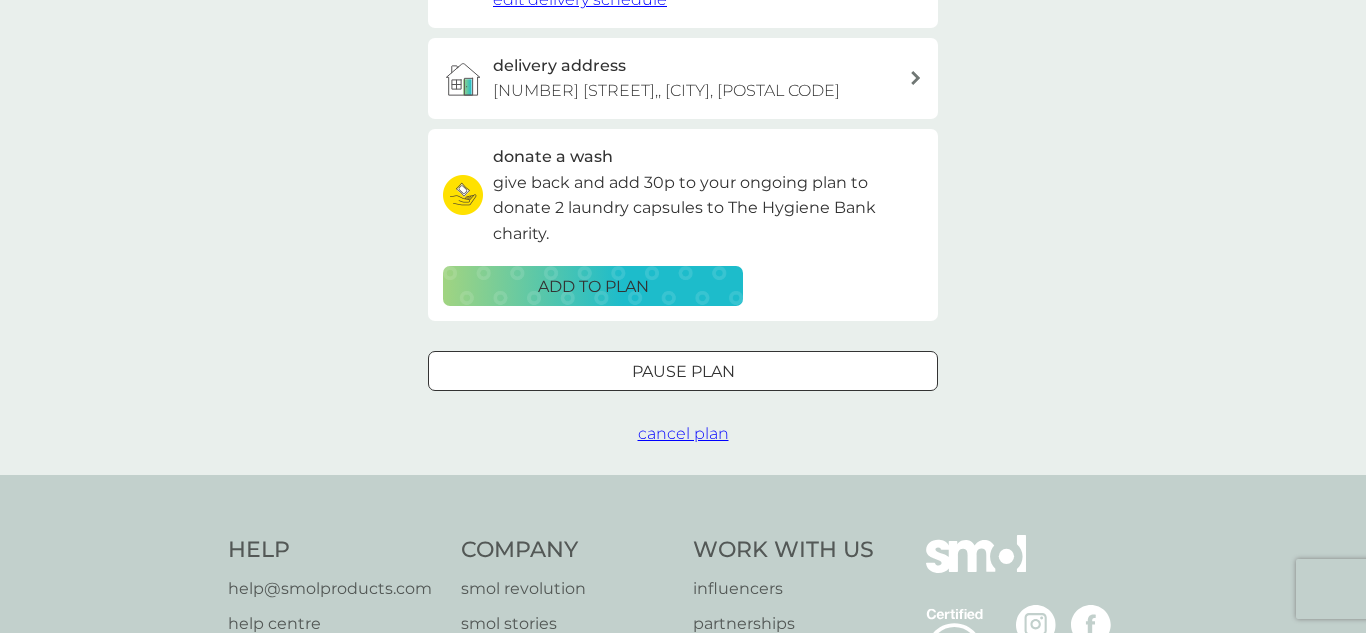 scroll, scrollTop: 571, scrollLeft: 0, axis: vertical 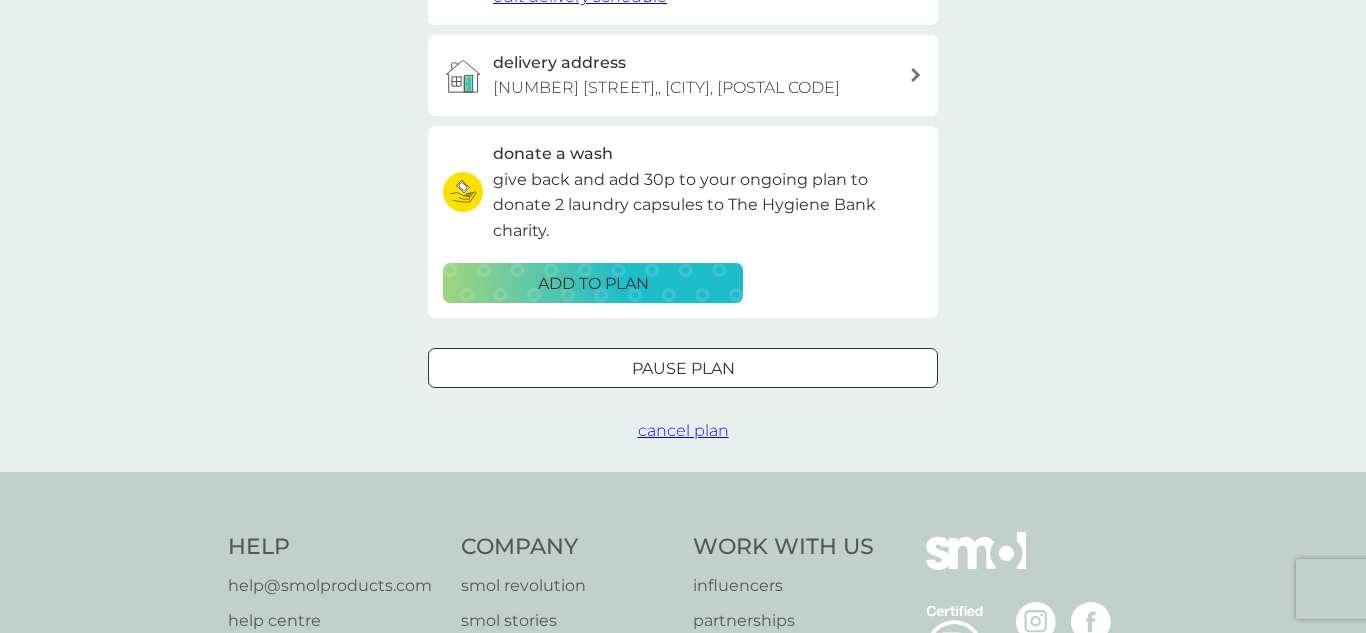 click on "cancel plan" at bounding box center (683, 430) 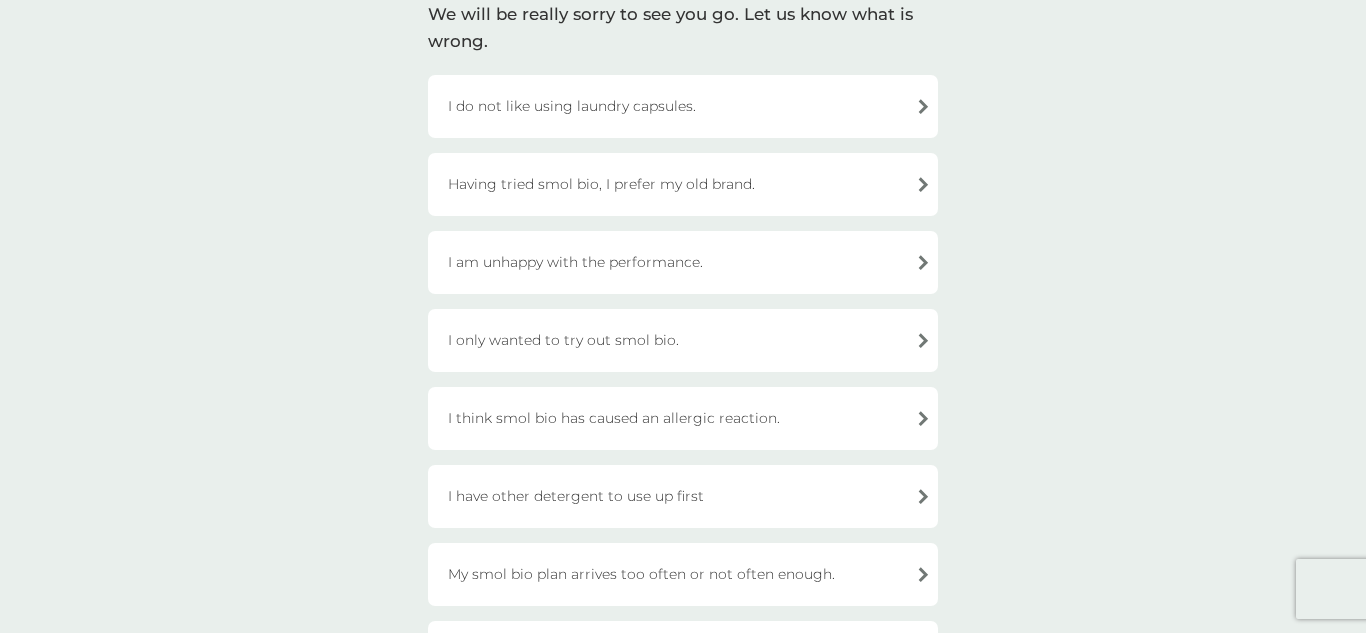 scroll, scrollTop: 163, scrollLeft: 0, axis: vertical 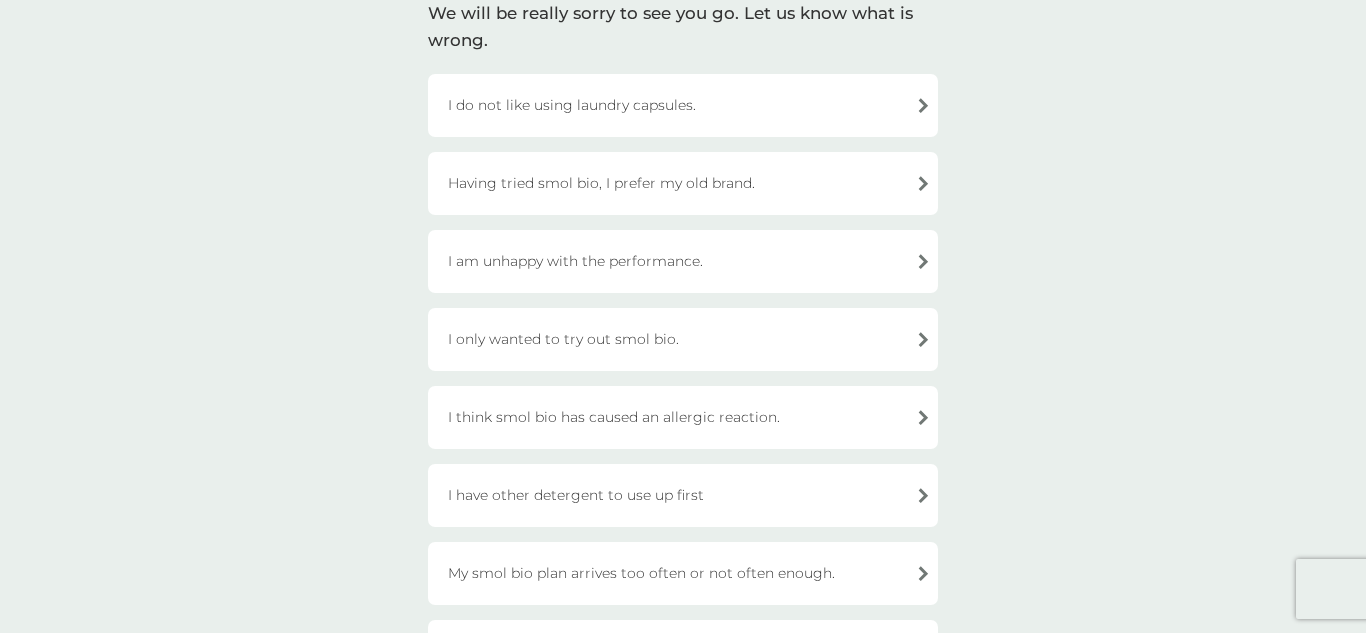 click on "I only wanted to try out smol bio." at bounding box center (683, 339) 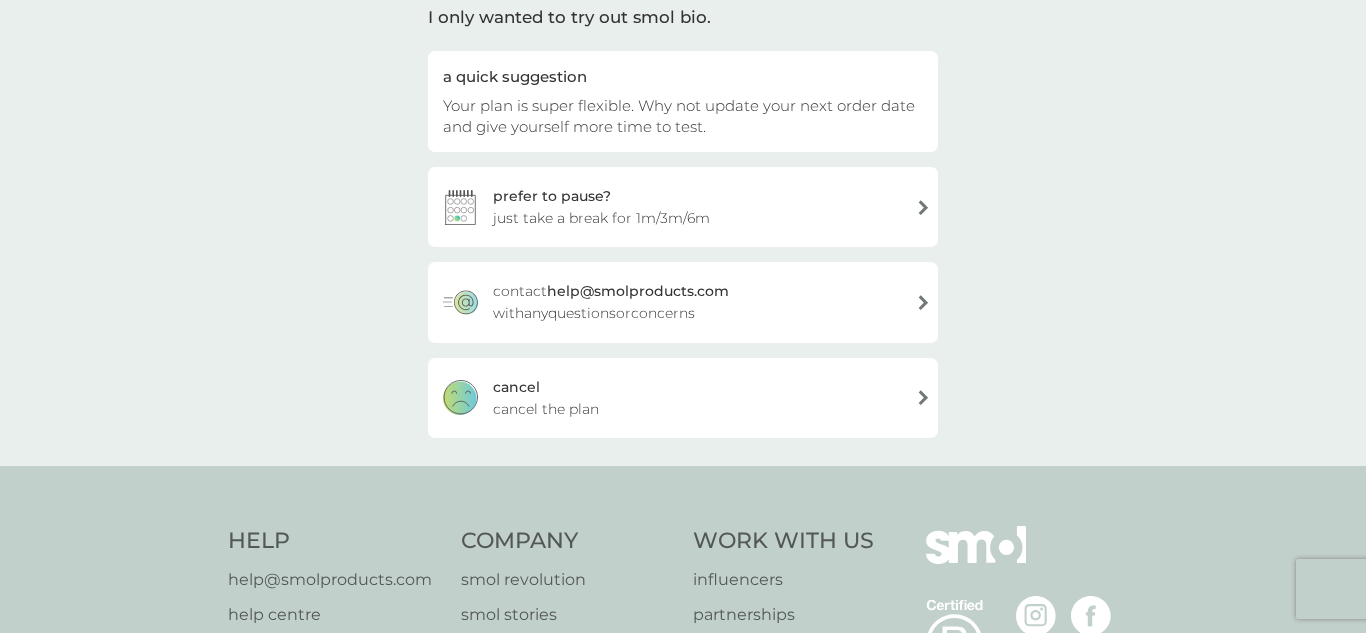 click on "cancel cancel the plan" at bounding box center (683, 398) 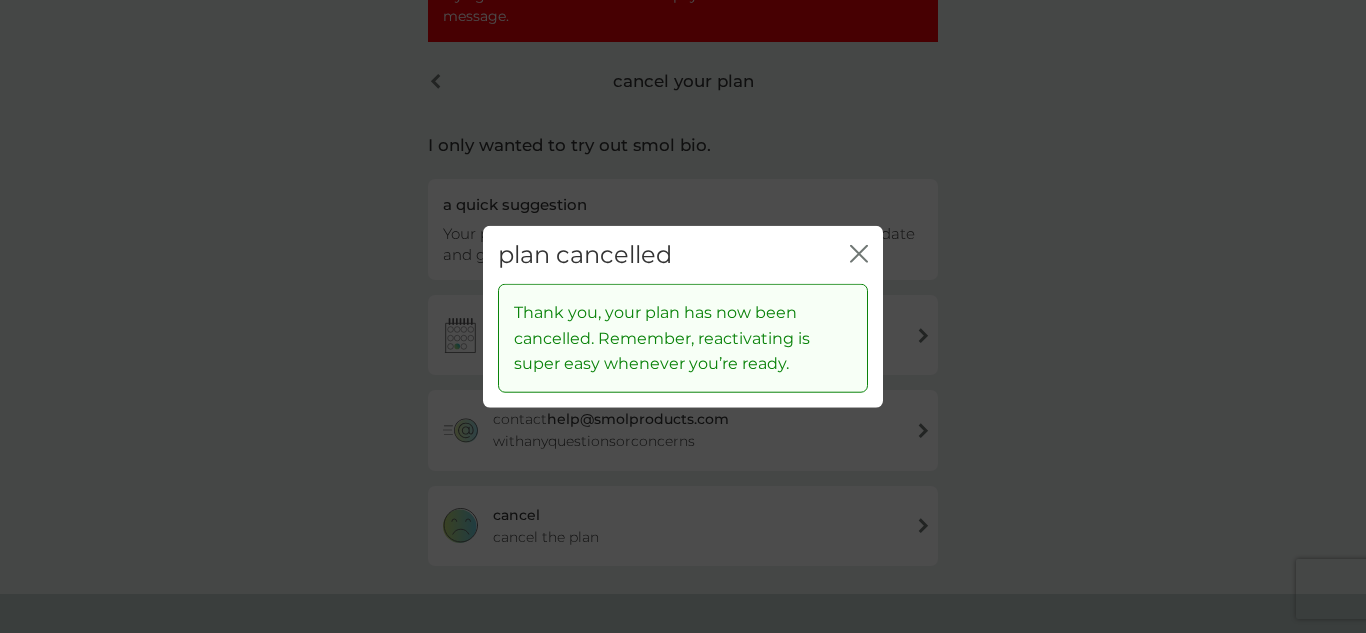 scroll, scrollTop: 291, scrollLeft: 0, axis: vertical 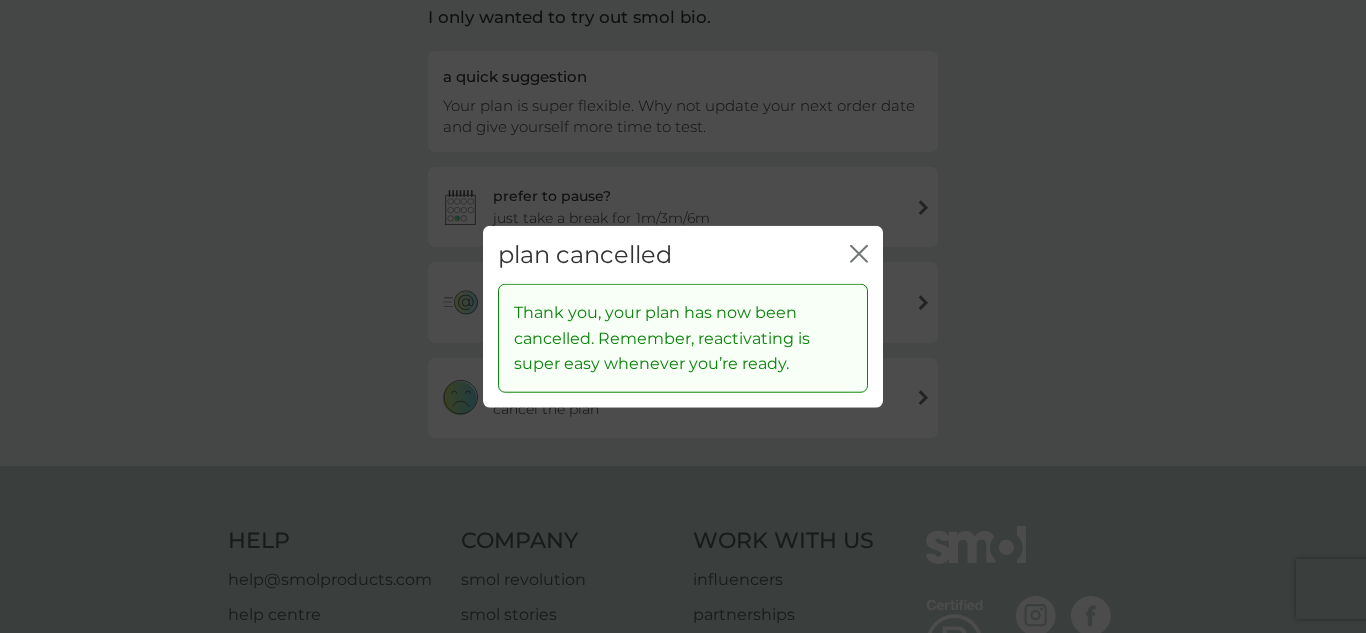 click on "close" 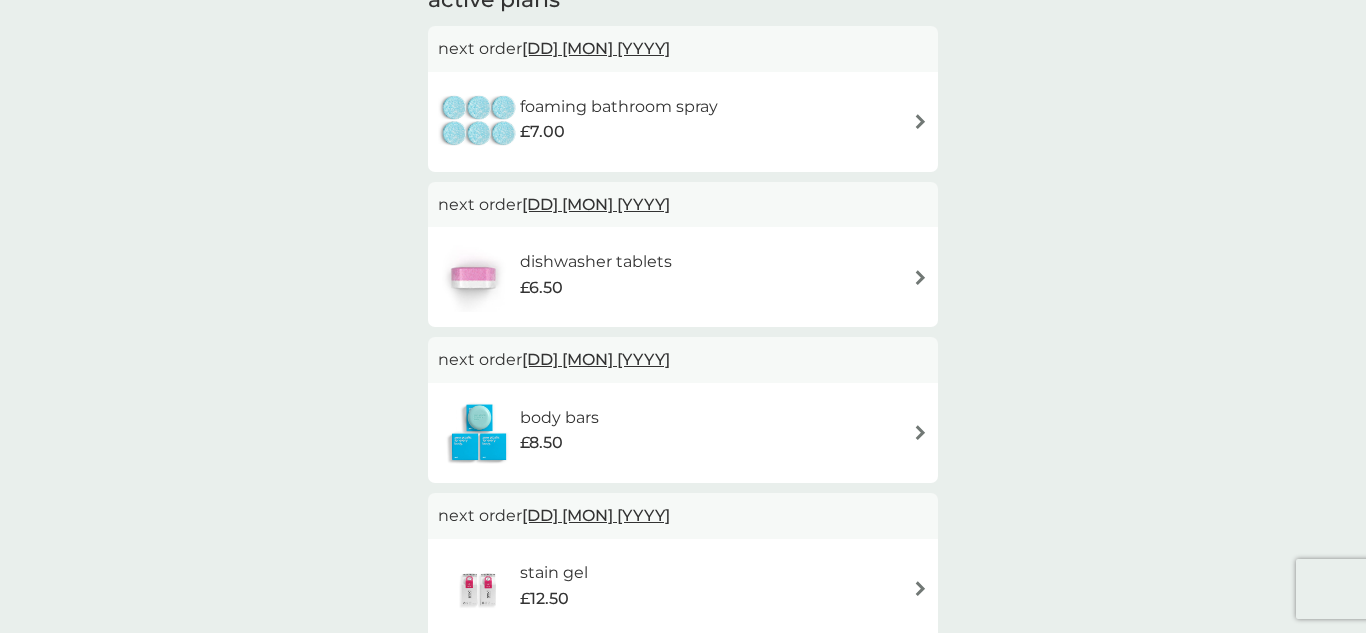scroll, scrollTop: 521, scrollLeft: 0, axis: vertical 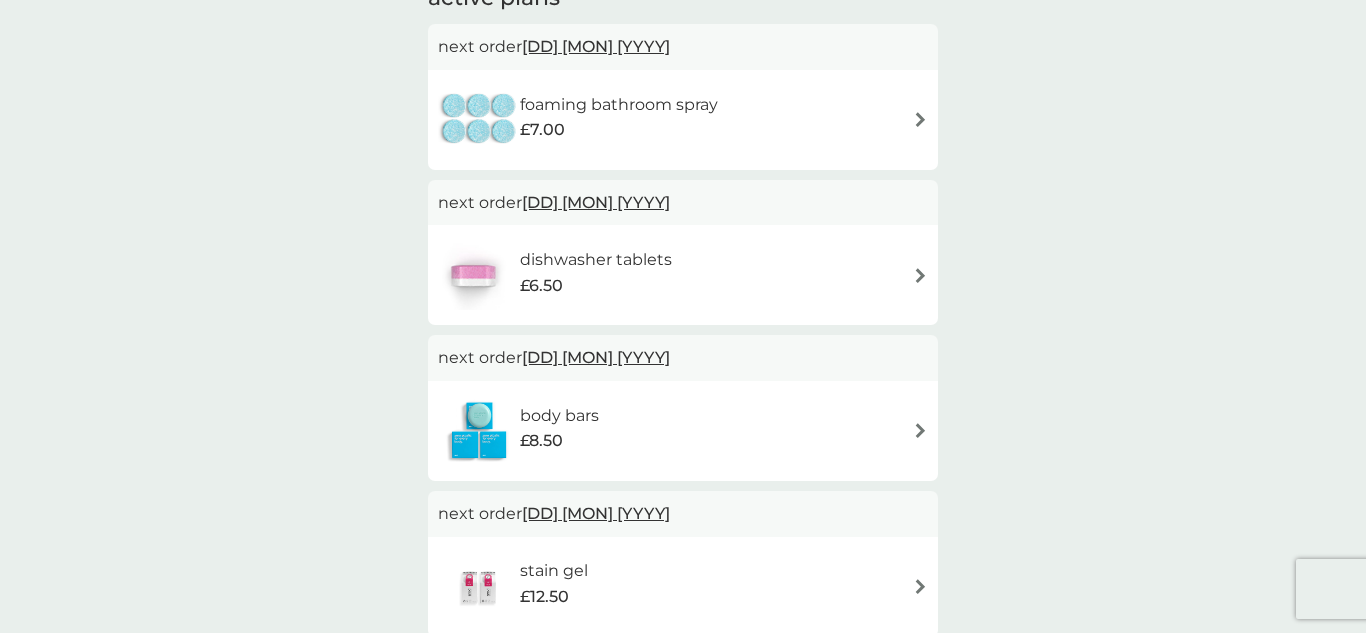 click at bounding box center [920, 275] 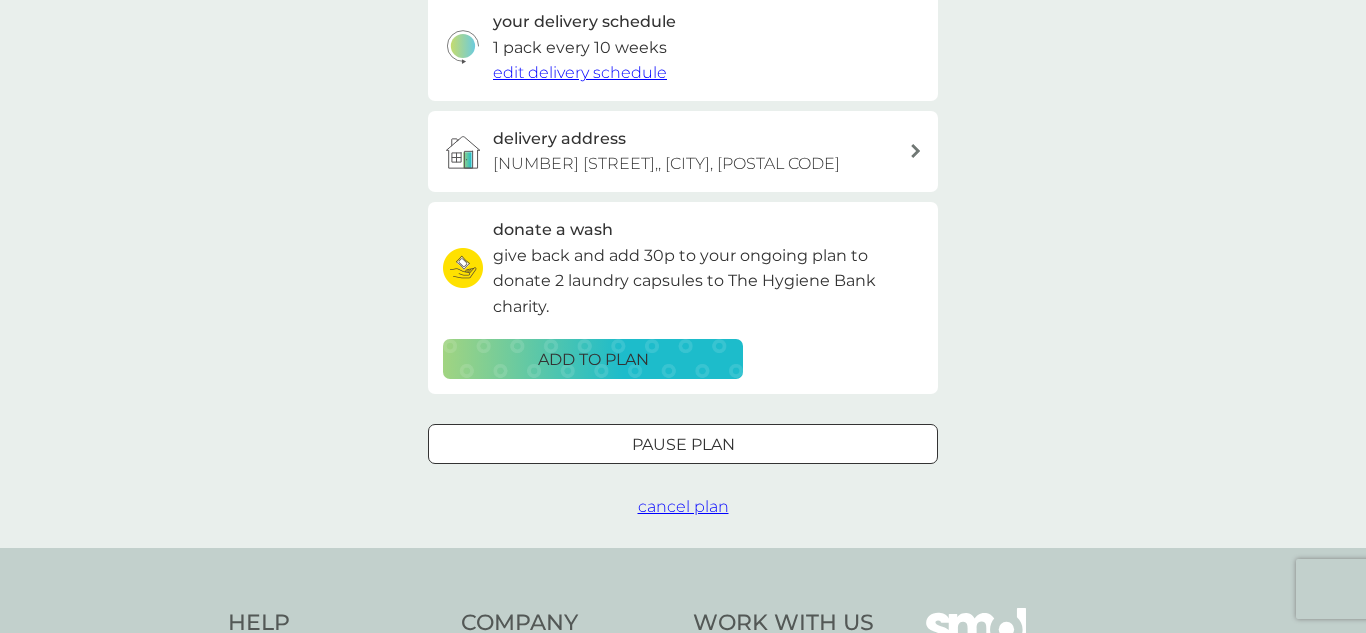 scroll, scrollTop: 625, scrollLeft: 0, axis: vertical 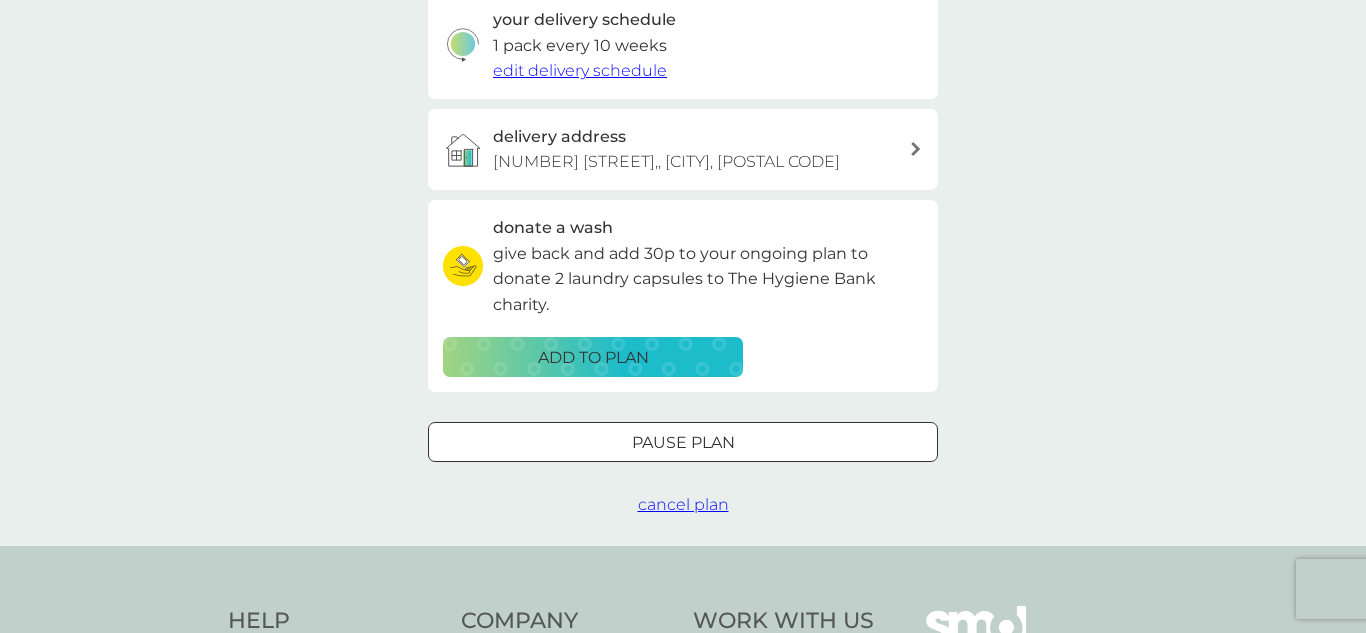 click on "cancel plan" at bounding box center [683, 504] 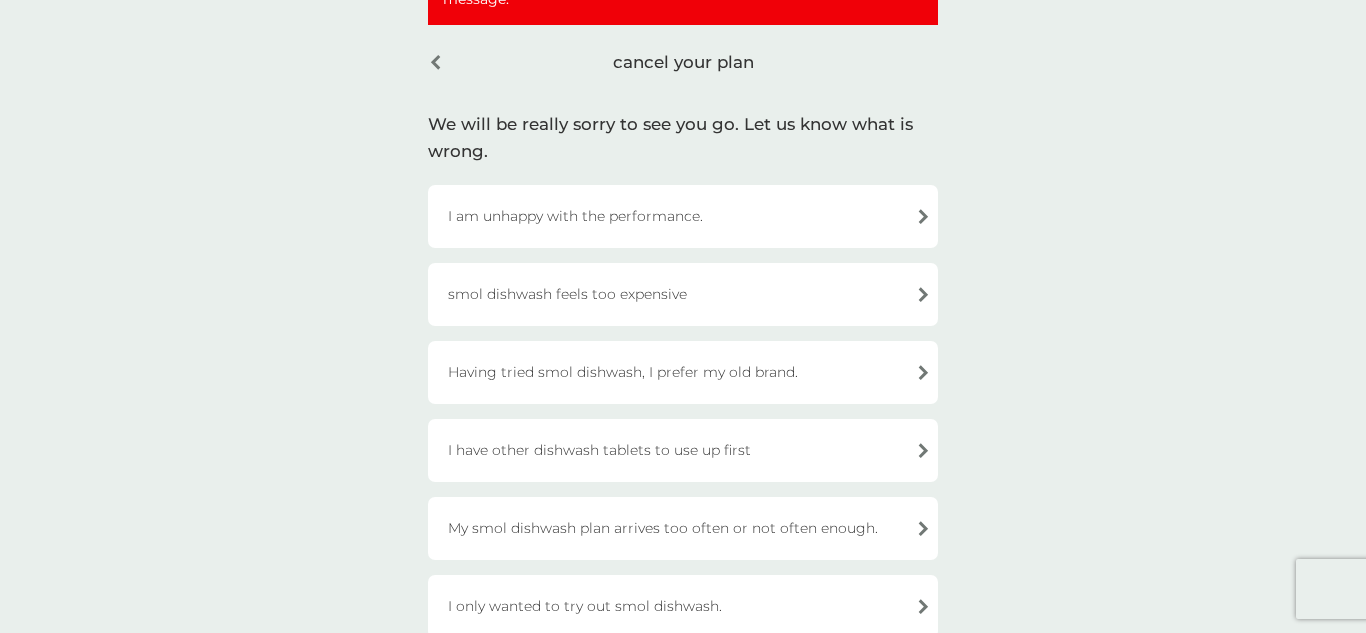 scroll, scrollTop: 184, scrollLeft: 0, axis: vertical 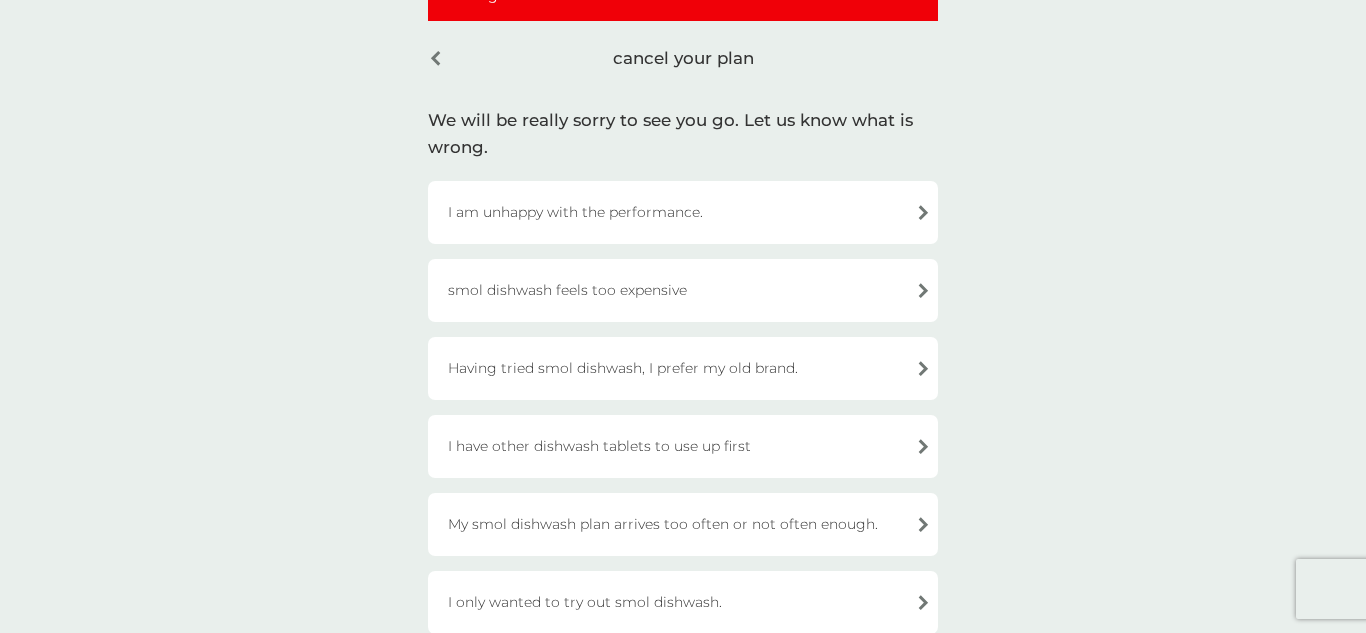 click on "Having tried smol dishwash, I prefer my old brand." at bounding box center (683, 368) 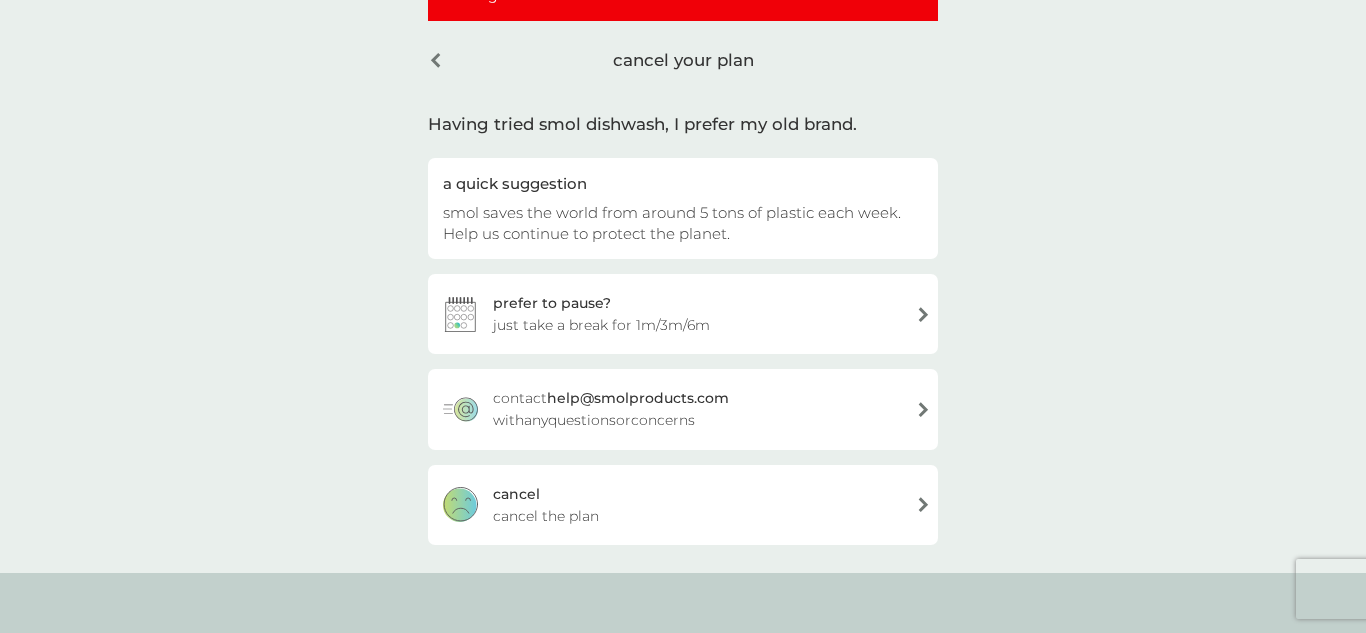 click on "cancel cancel the plan" at bounding box center [683, 505] 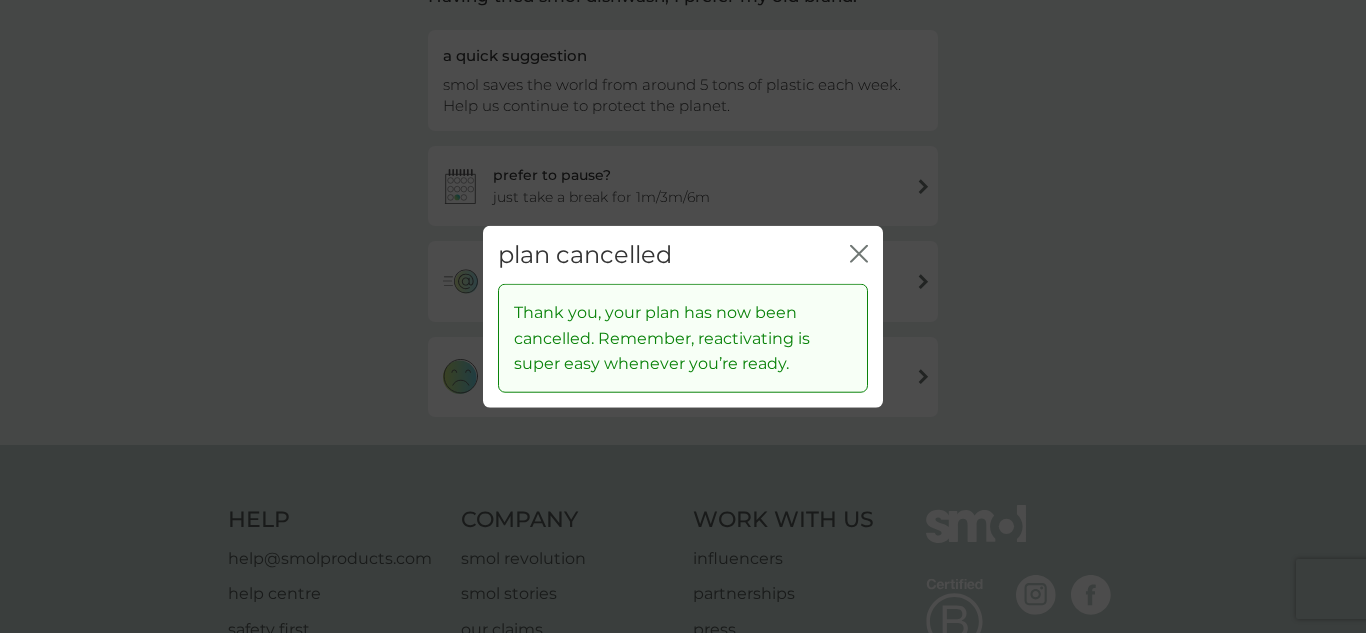 scroll, scrollTop: 56, scrollLeft: 0, axis: vertical 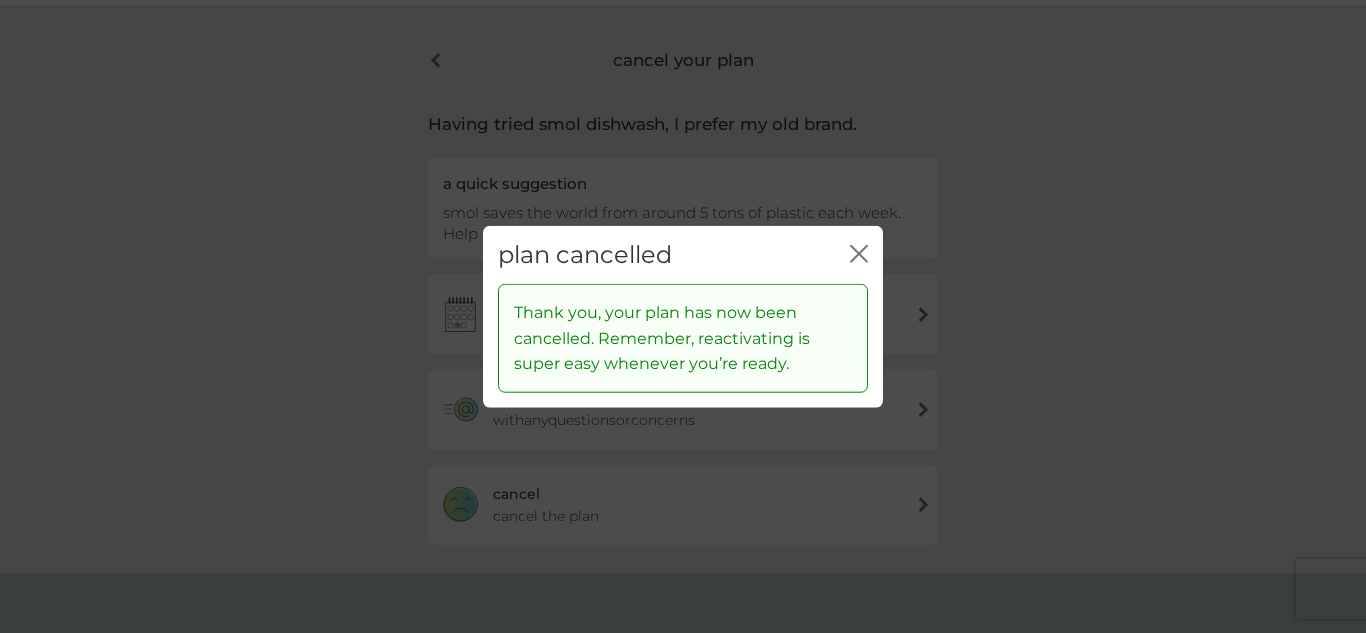 click on "close" 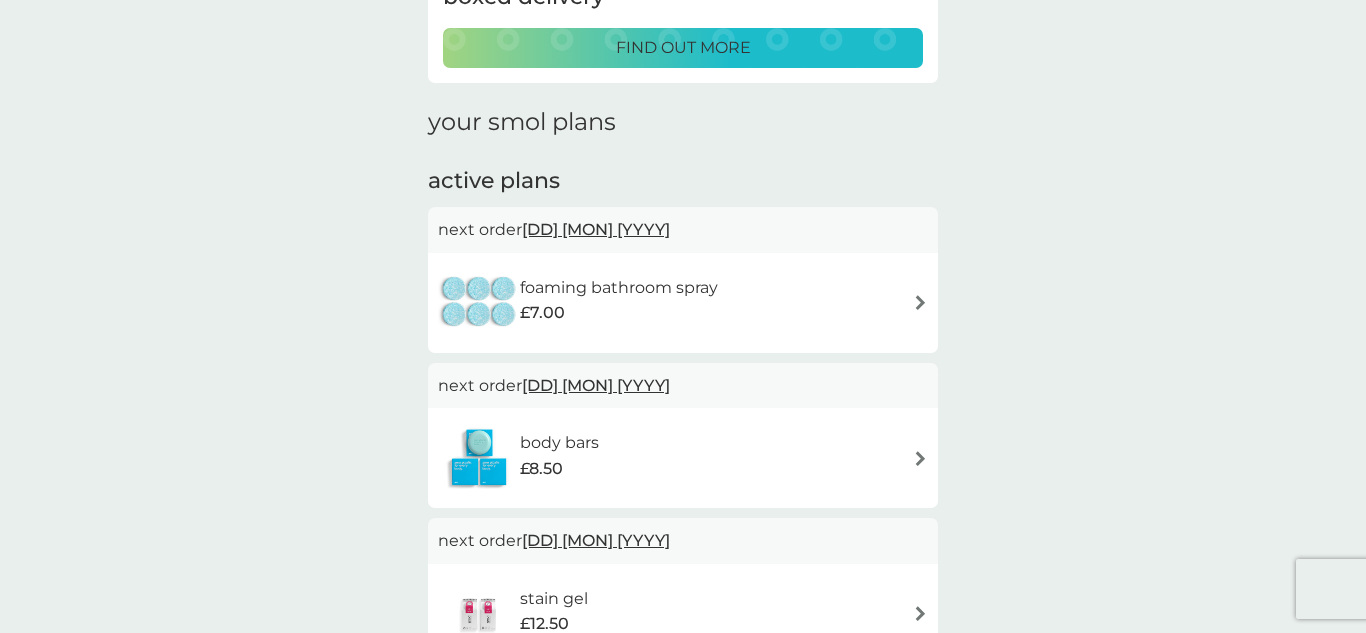 scroll, scrollTop: 208, scrollLeft: 0, axis: vertical 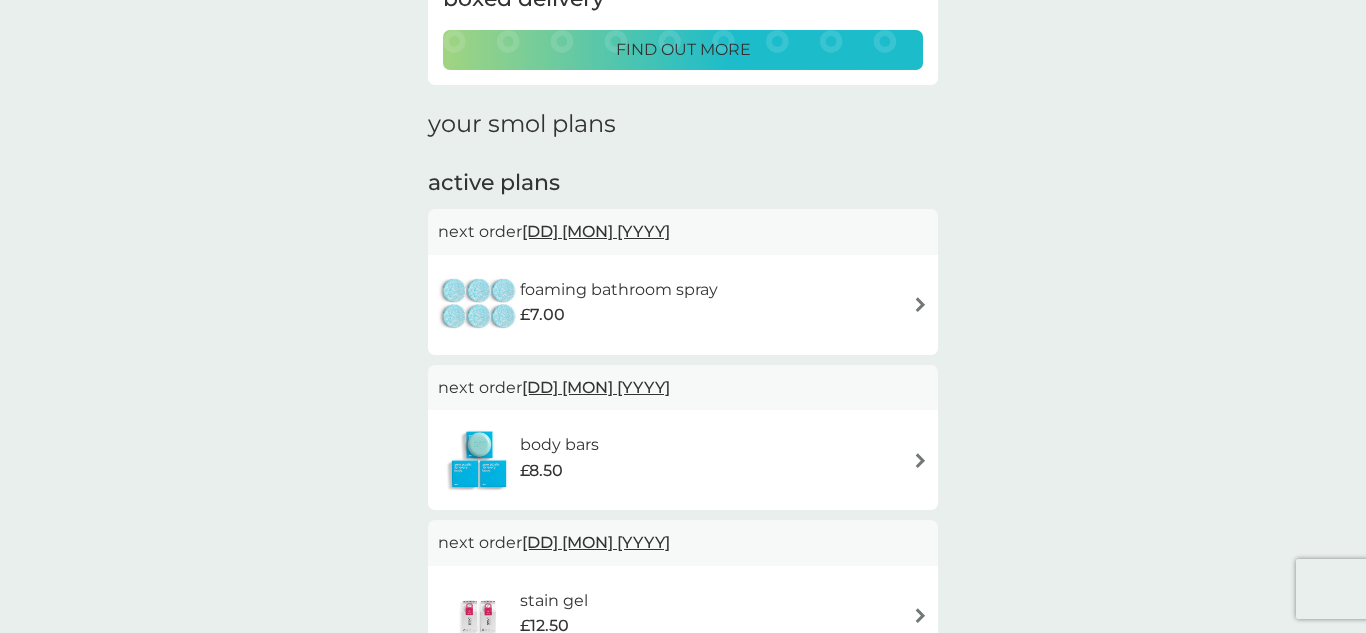 click at bounding box center (920, 304) 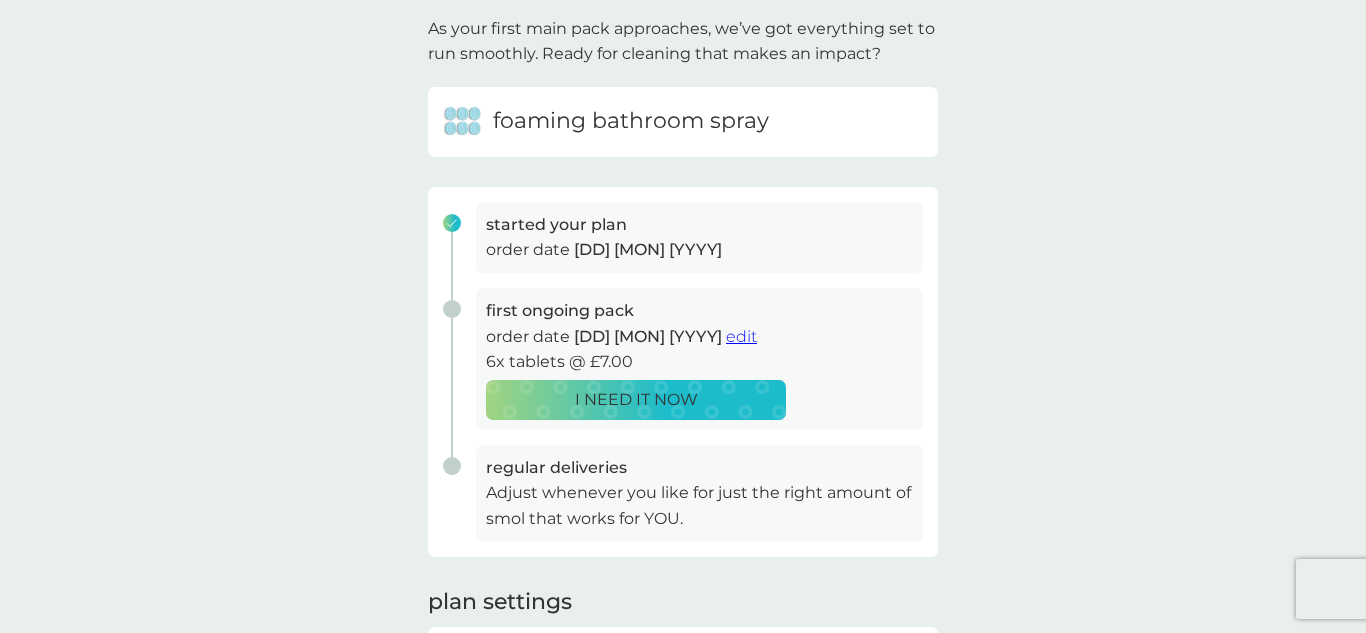 scroll, scrollTop: 0, scrollLeft: 0, axis: both 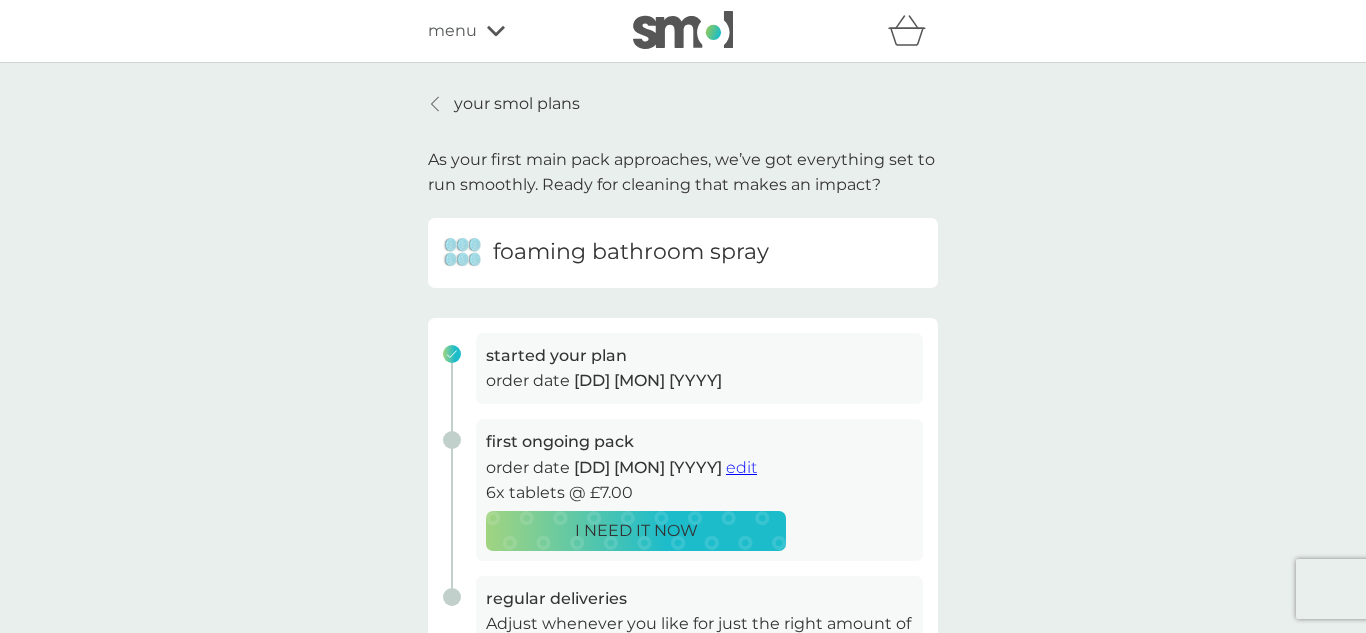 click 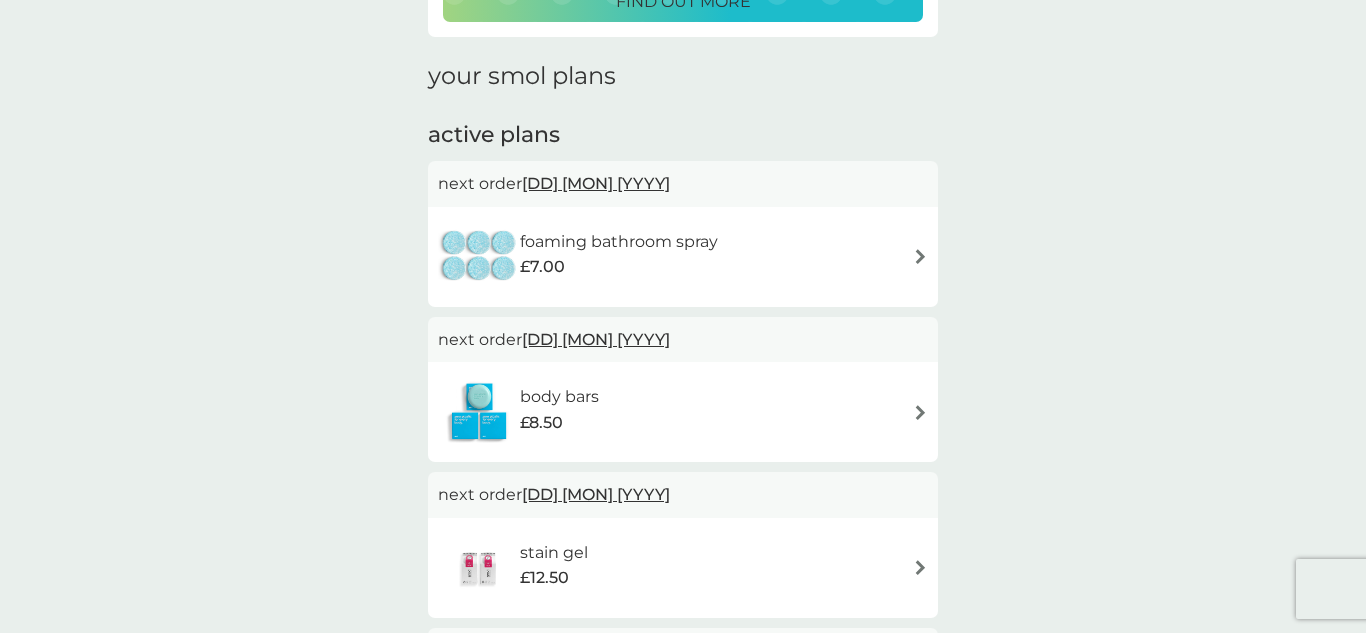 scroll, scrollTop: 264, scrollLeft: 0, axis: vertical 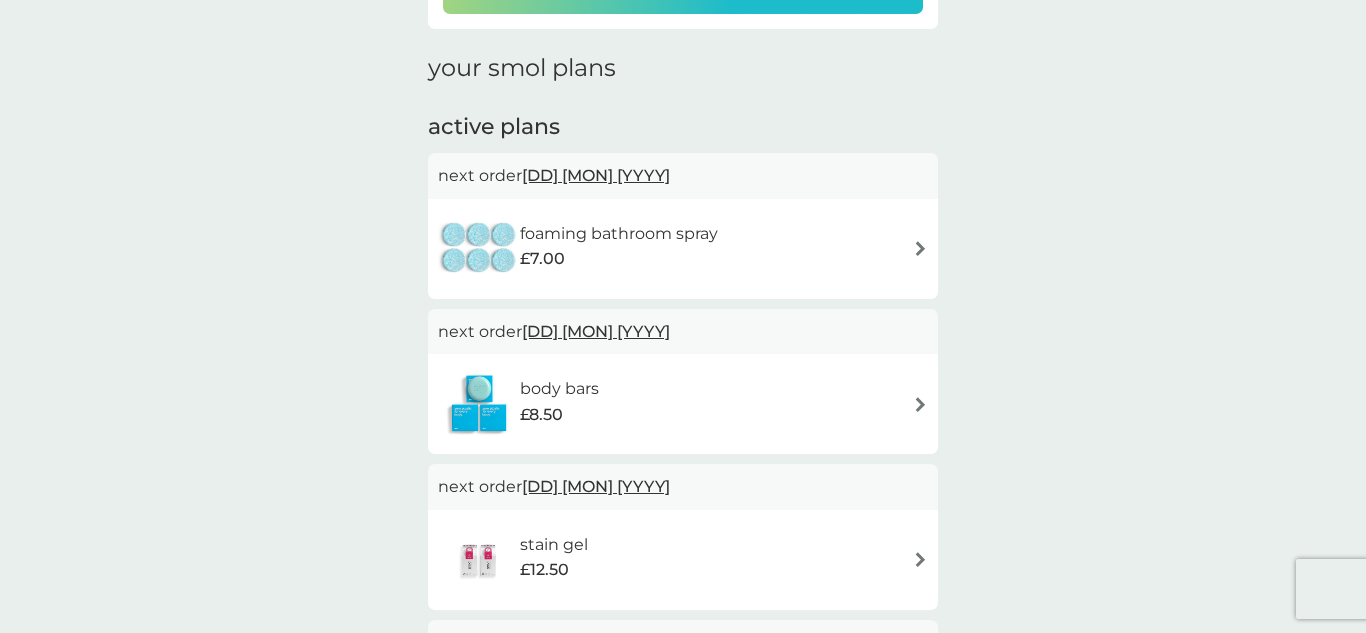 click at bounding box center (920, 404) 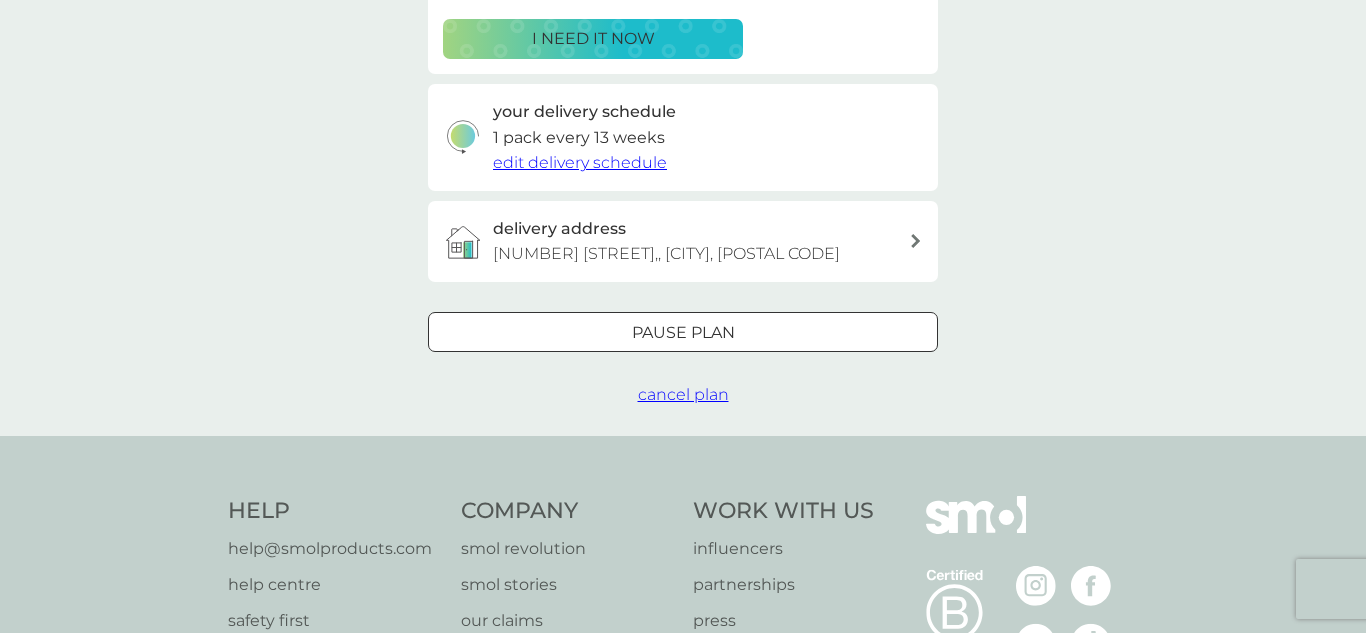 scroll, scrollTop: 407, scrollLeft: 0, axis: vertical 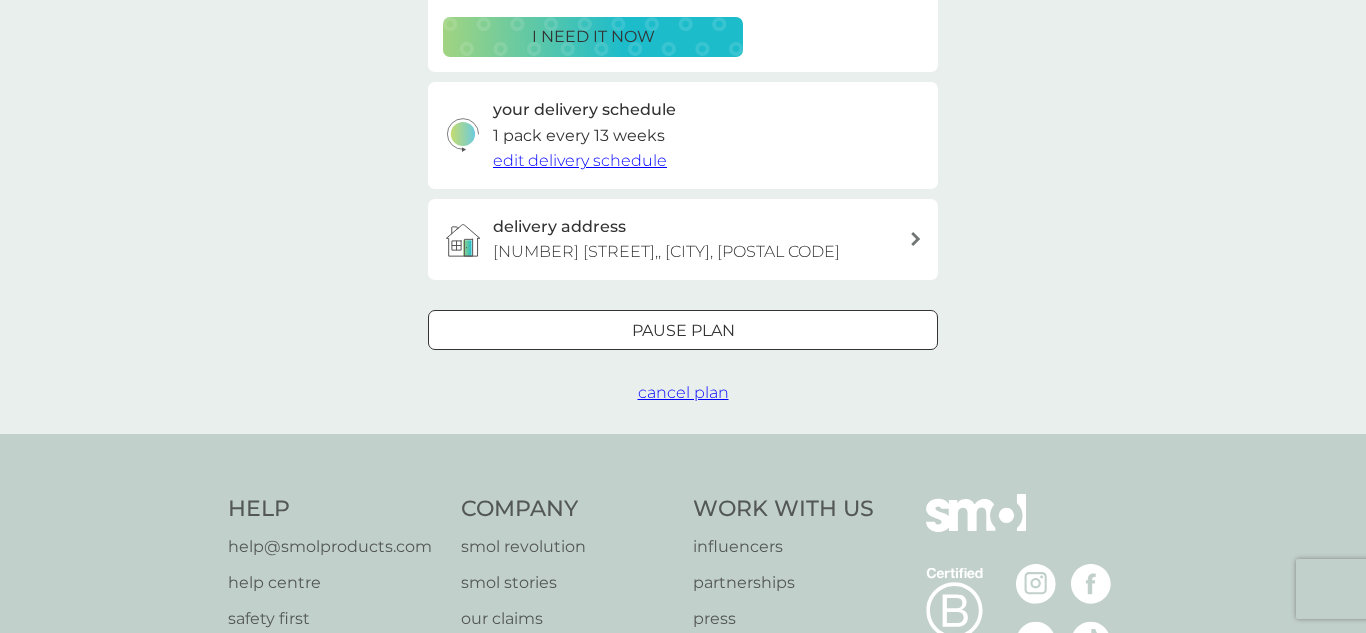 click on "cancel plan" at bounding box center [683, 392] 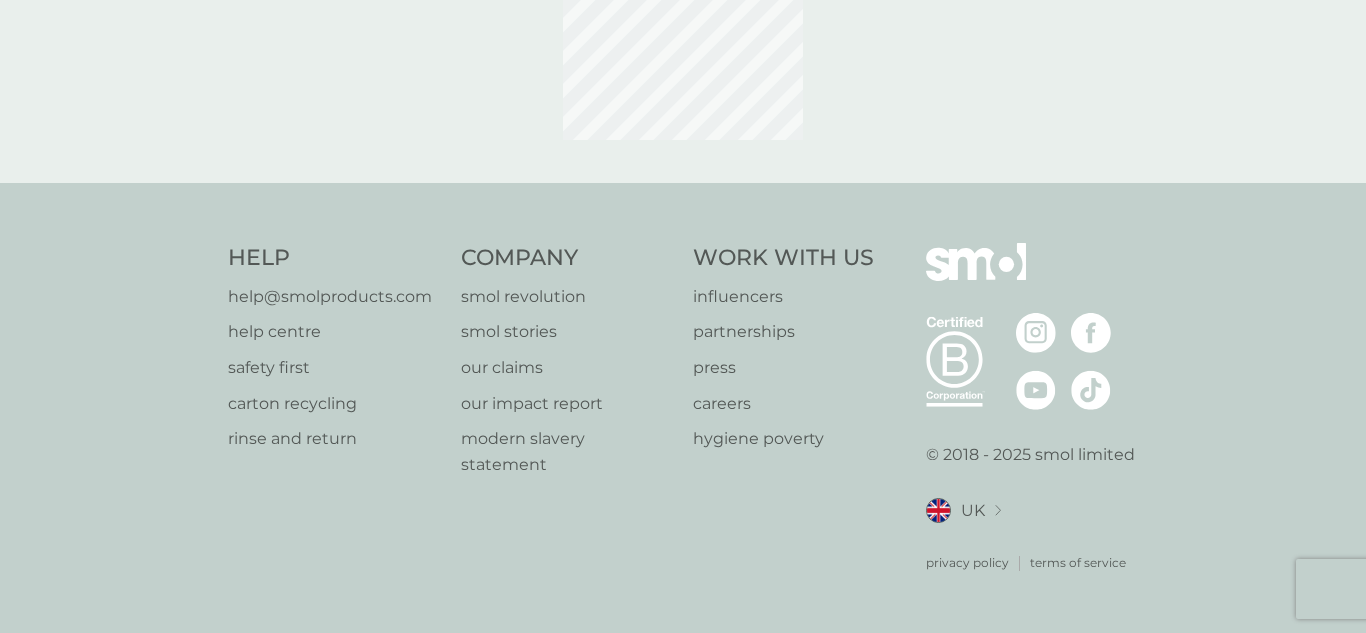 scroll, scrollTop: 0, scrollLeft: 0, axis: both 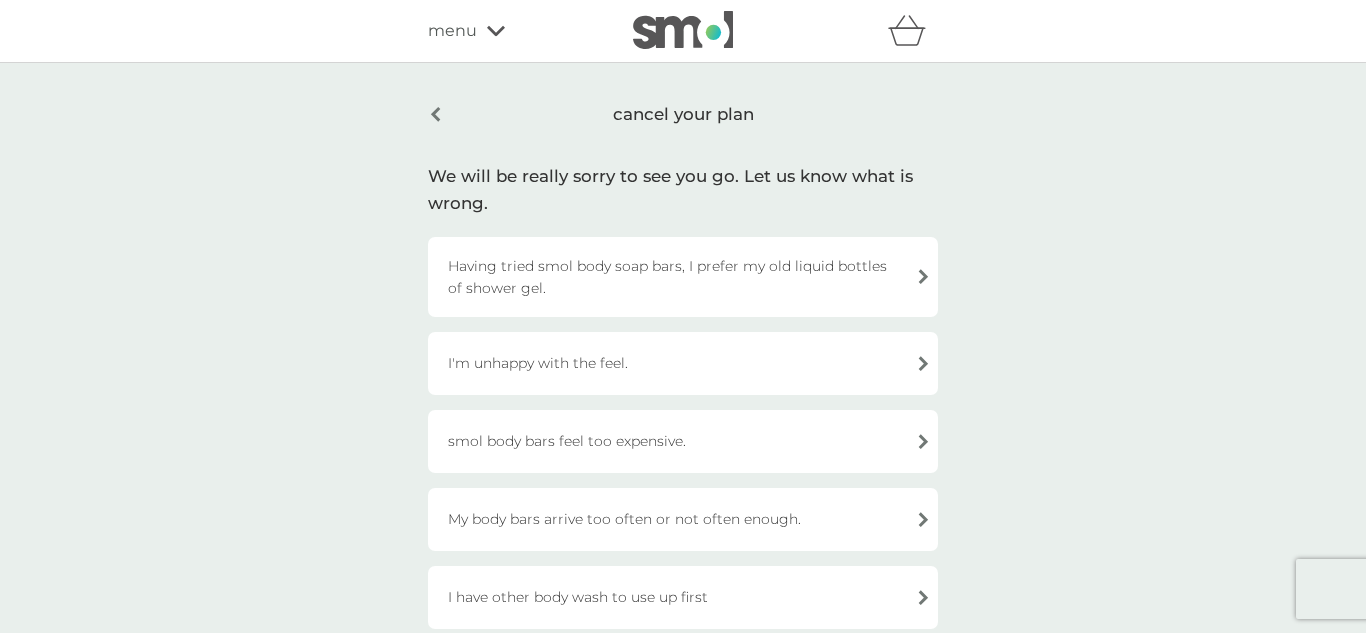 click on "I'm unhappy with the feel." at bounding box center (683, 363) 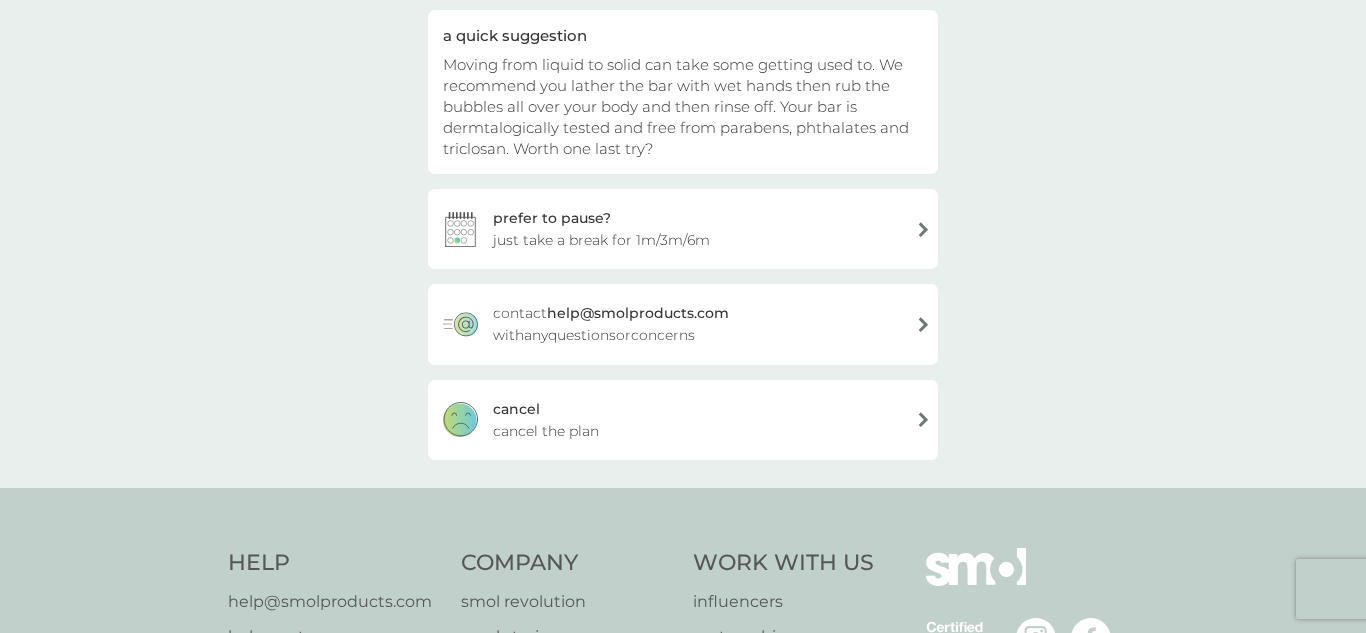 scroll, scrollTop: 207, scrollLeft: 0, axis: vertical 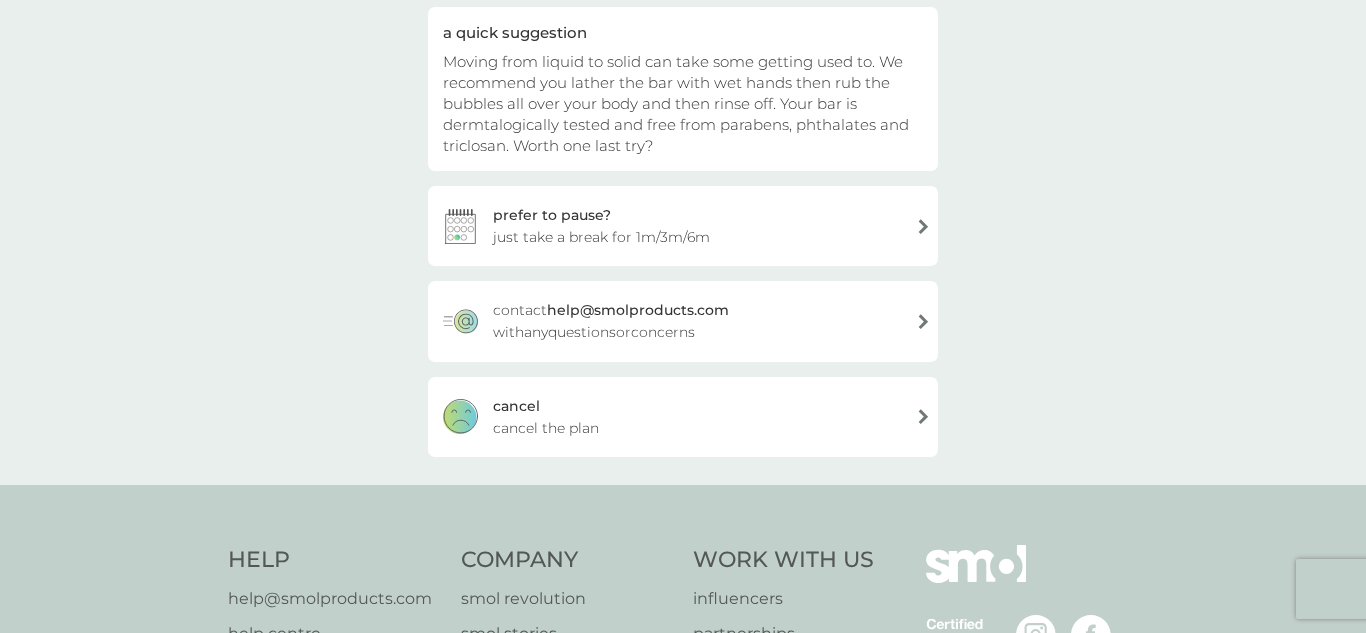 click on "cancel cancel the plan" at bounding box center [683, 417] 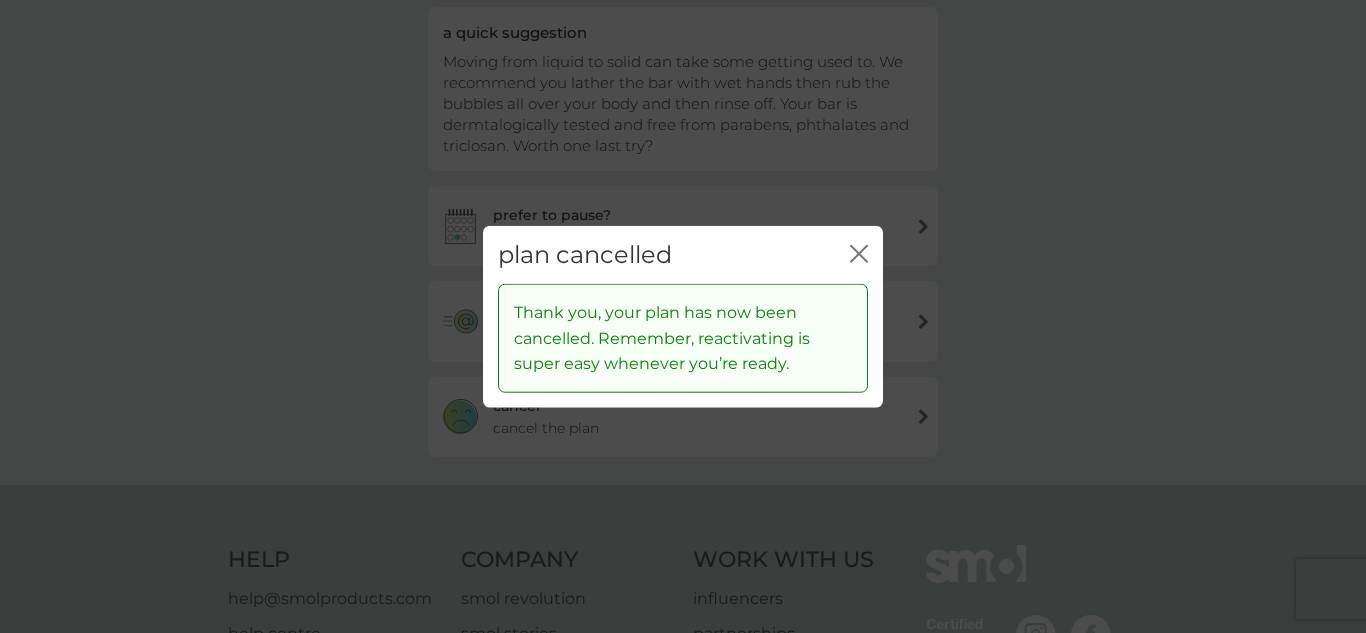 click on "close" 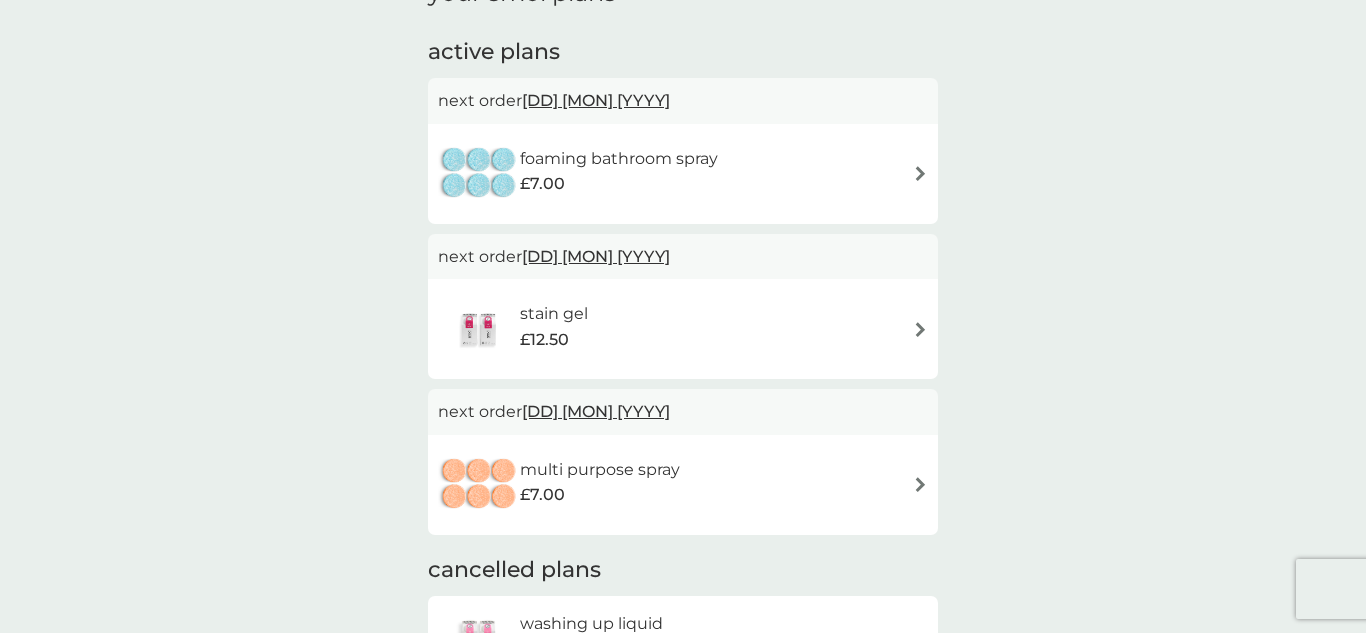 scroll, scrollTop: 344, scrollLeft: 0, axis: vertical 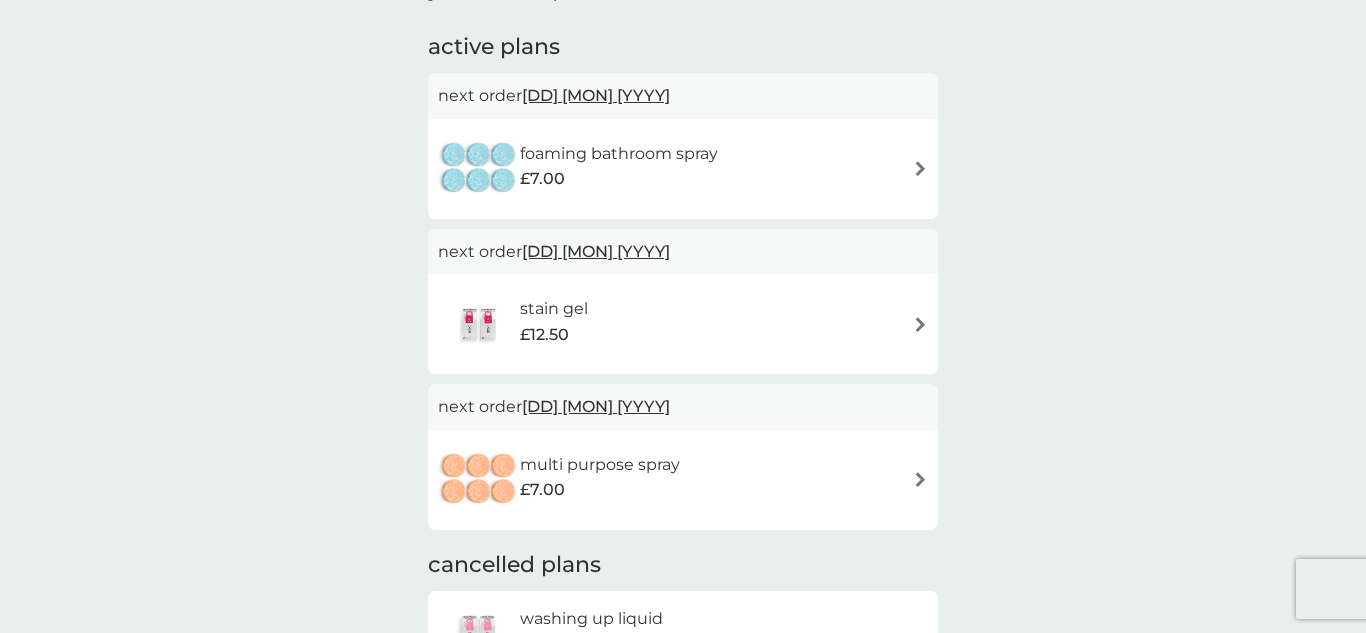 click at bounding box center (920, 324) 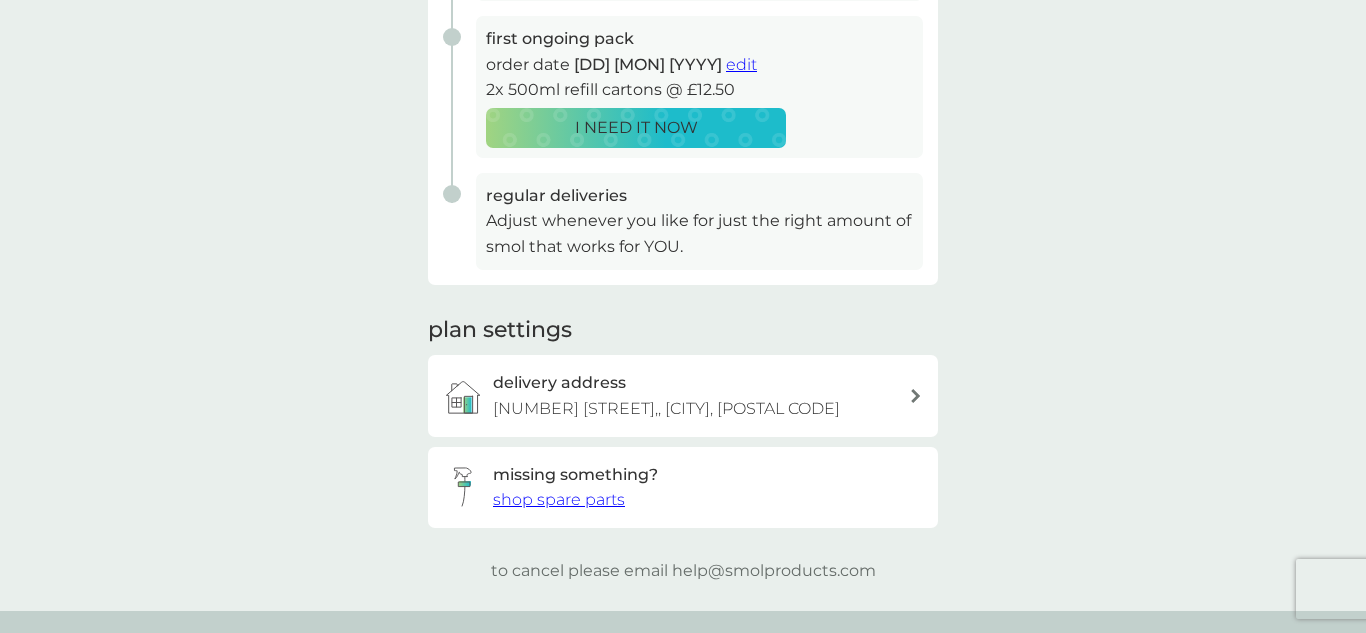 scroll, scrollTop: 0, scrollLeft: 0, axis: both 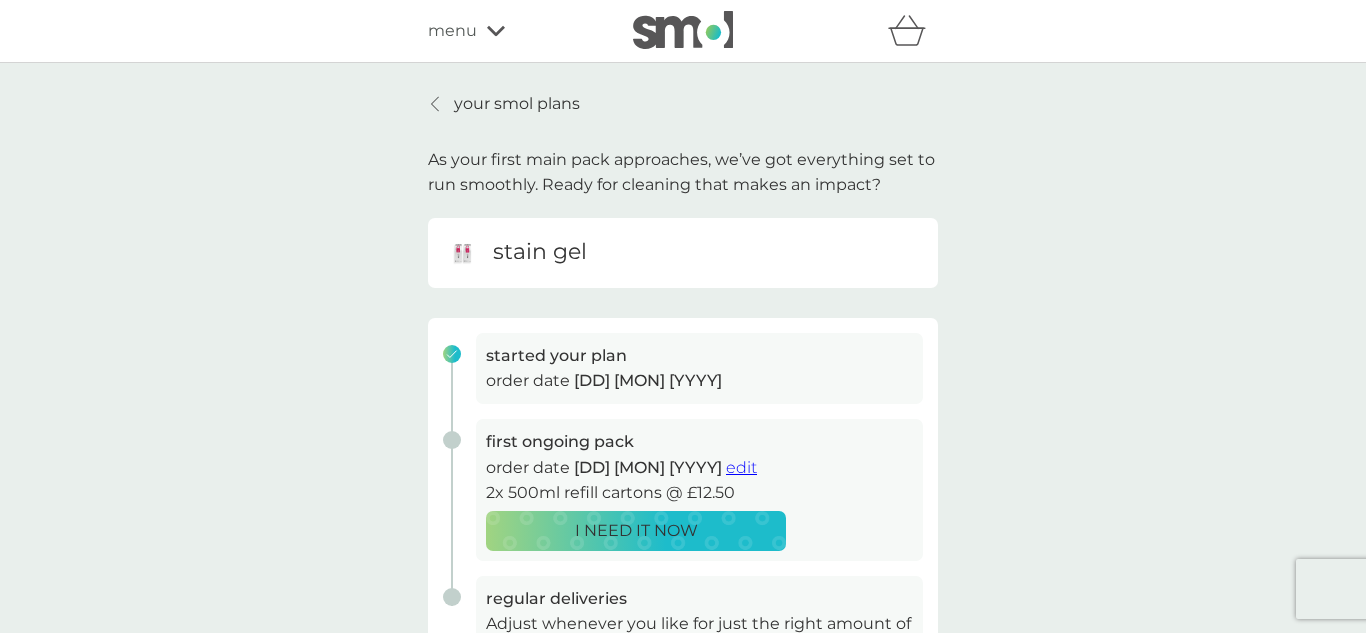 click on "your smol plans" at bounding box center (504, 104) 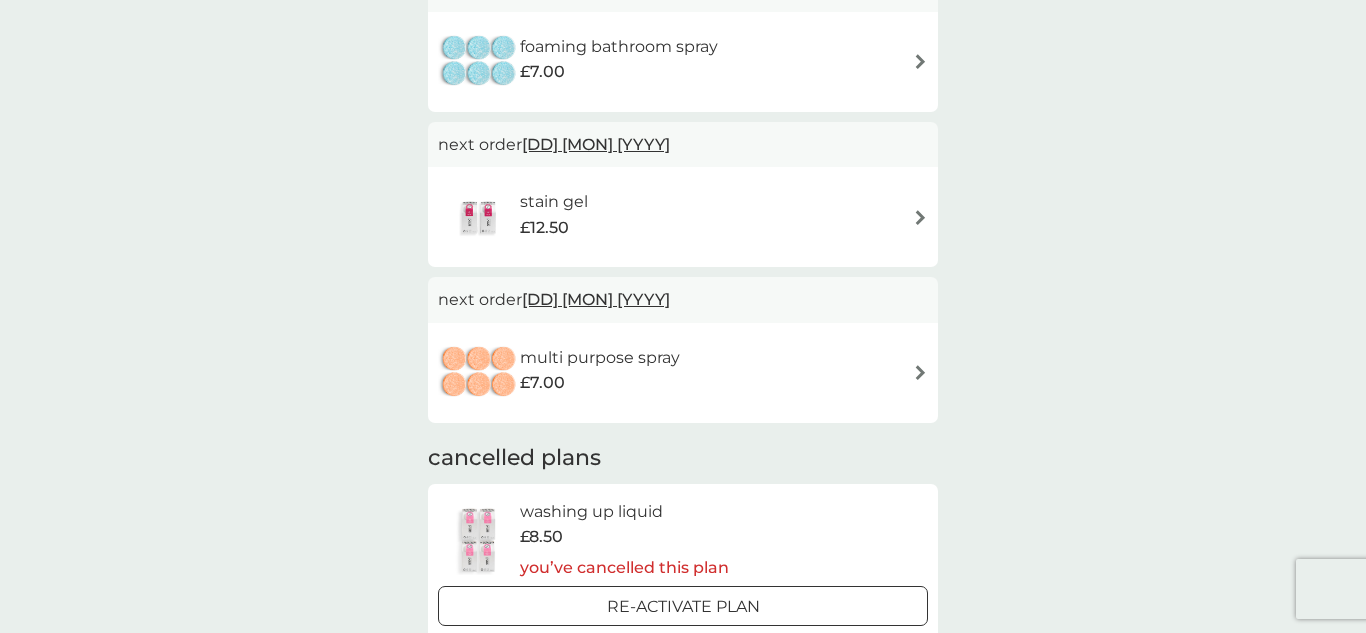 scroll, scrollTop: 455, scrollLeft: 0, axis: vertical 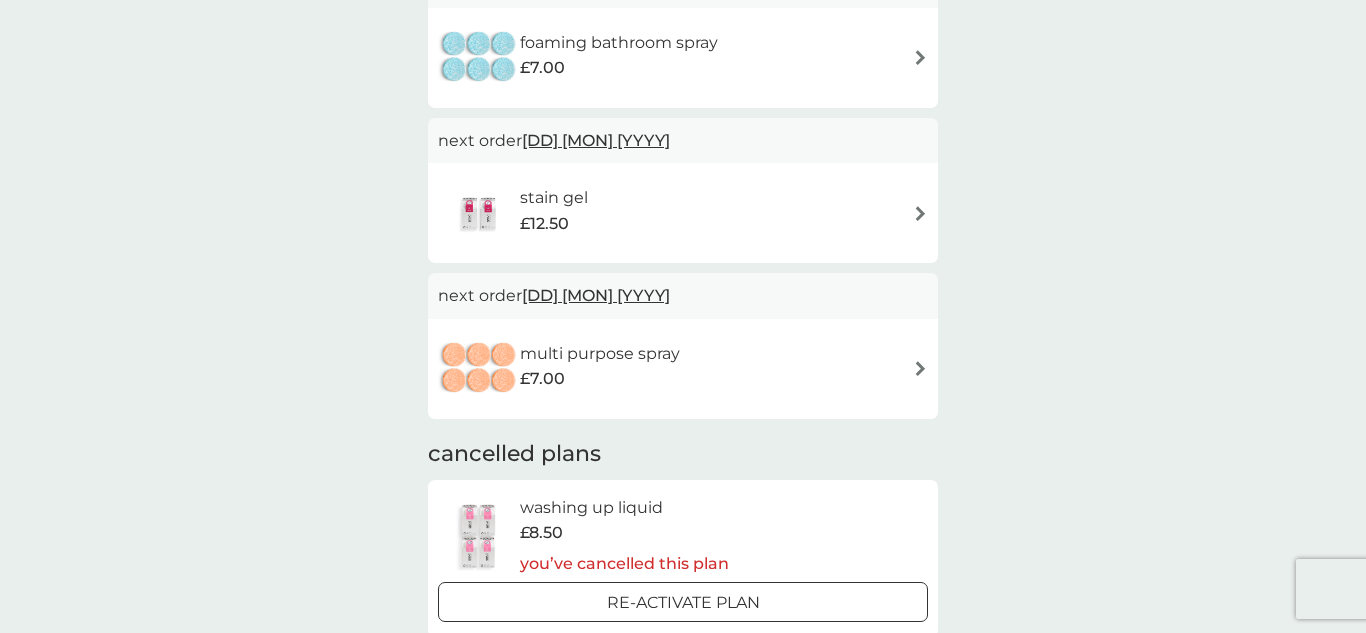 click at bounding box center (920, 368) 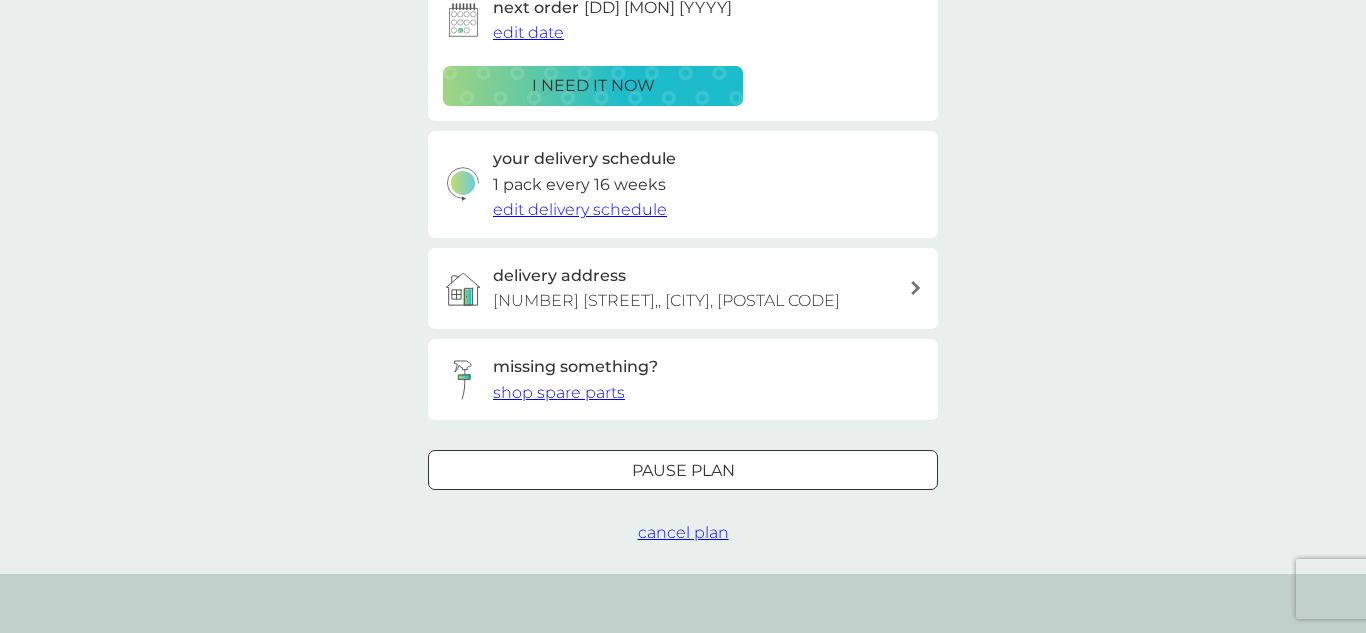 scroll, scrollTop: 362, scrollLeft: 0, axis: vertical 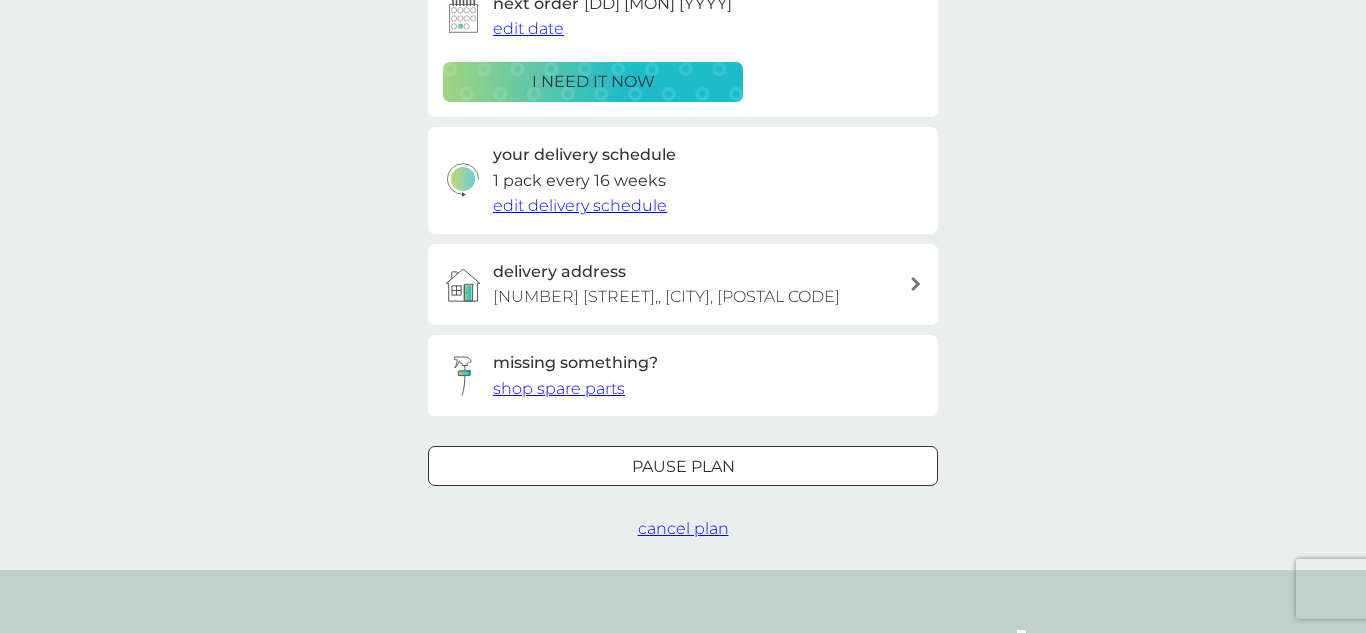 click on "cancel plan" at bounding box center (683, 528) 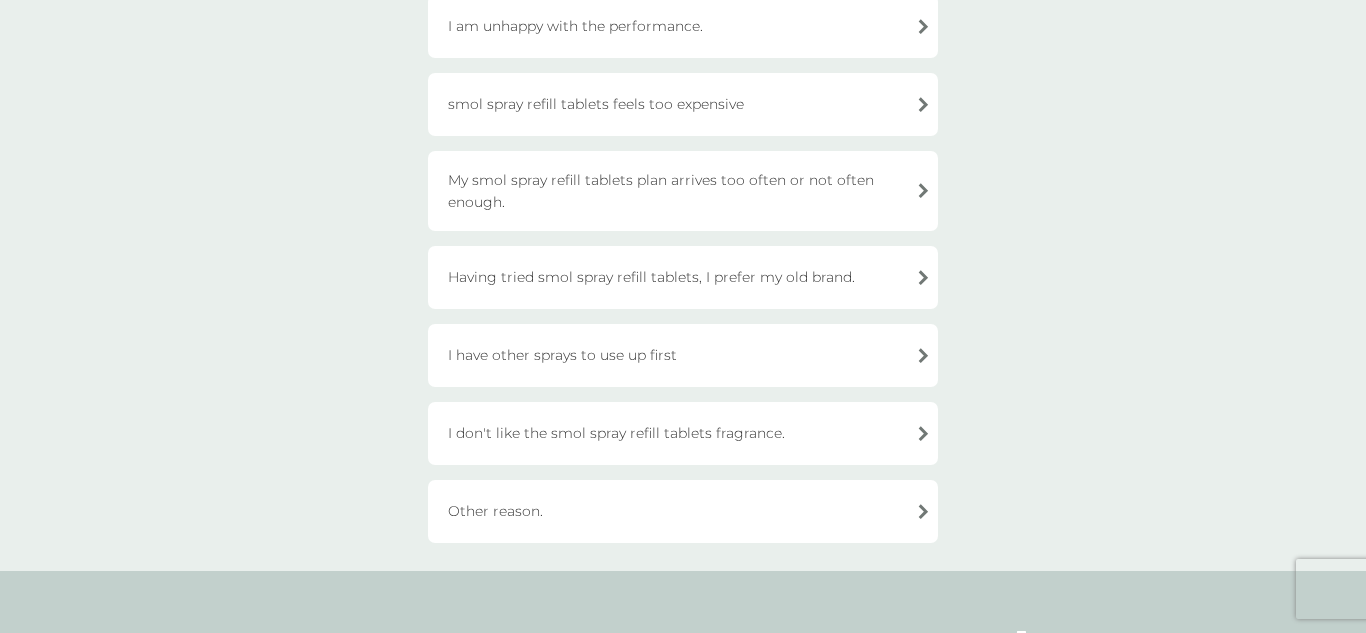 scroll, scrollTop: 244, scrollLeft: 0, axis: vertical 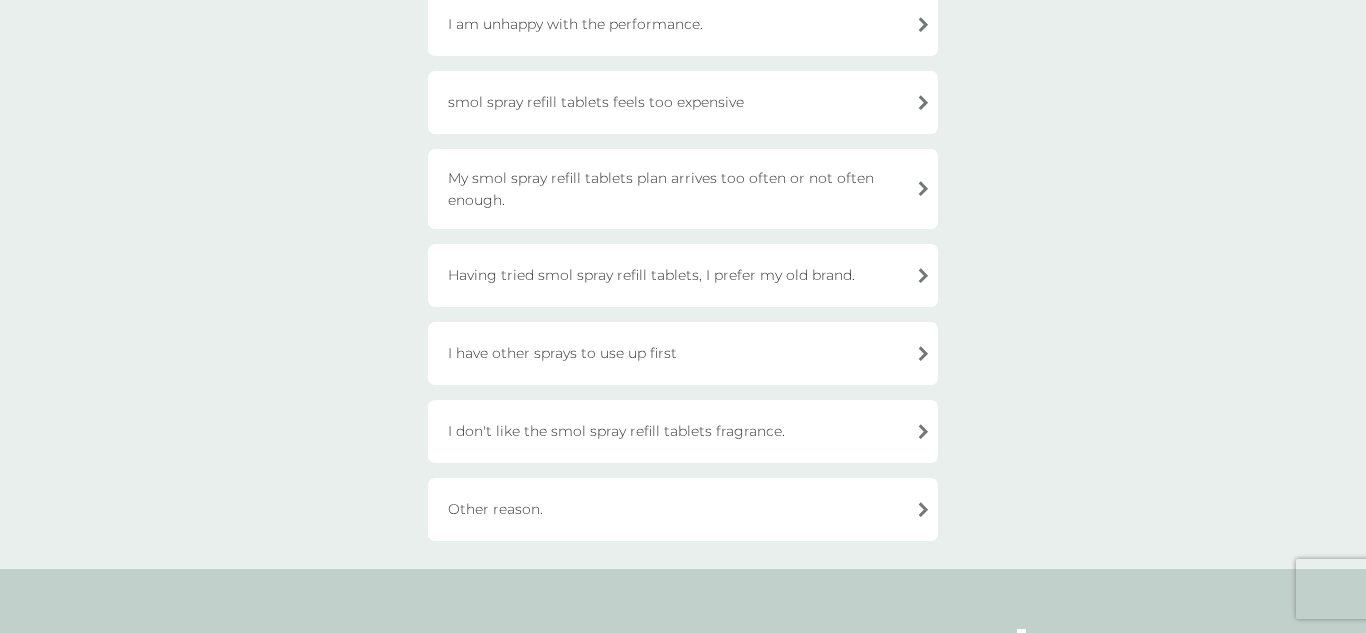 click on "I have other sprays to use up first" at bounding box center (683, 353) 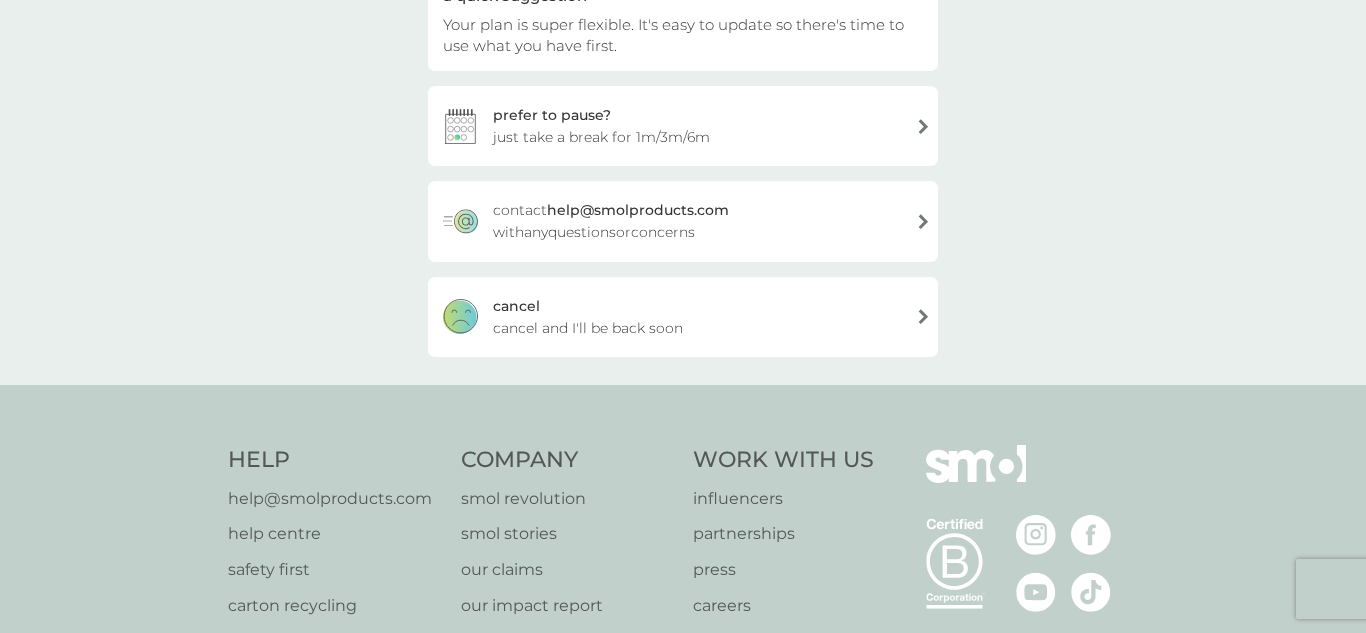 click on "cancel cancel and I'll be back soon" at bounding box center (683, 317) 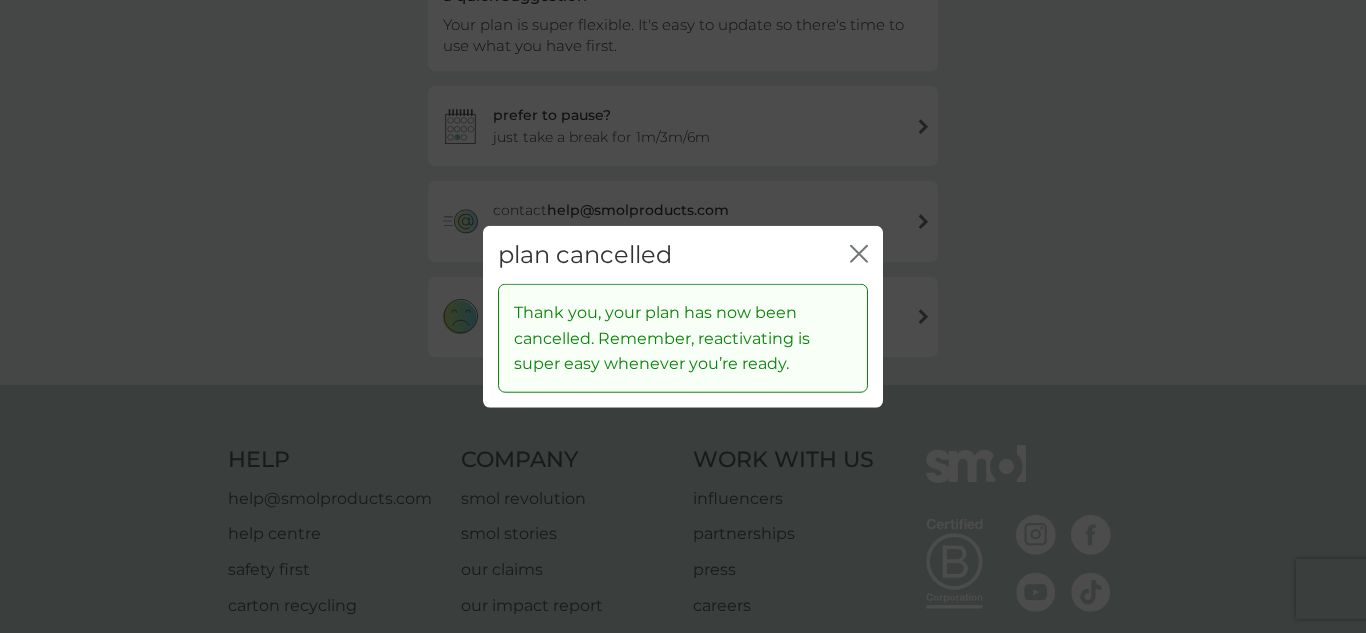 click on "plan cancelled close" at bounding box center (683, 254) 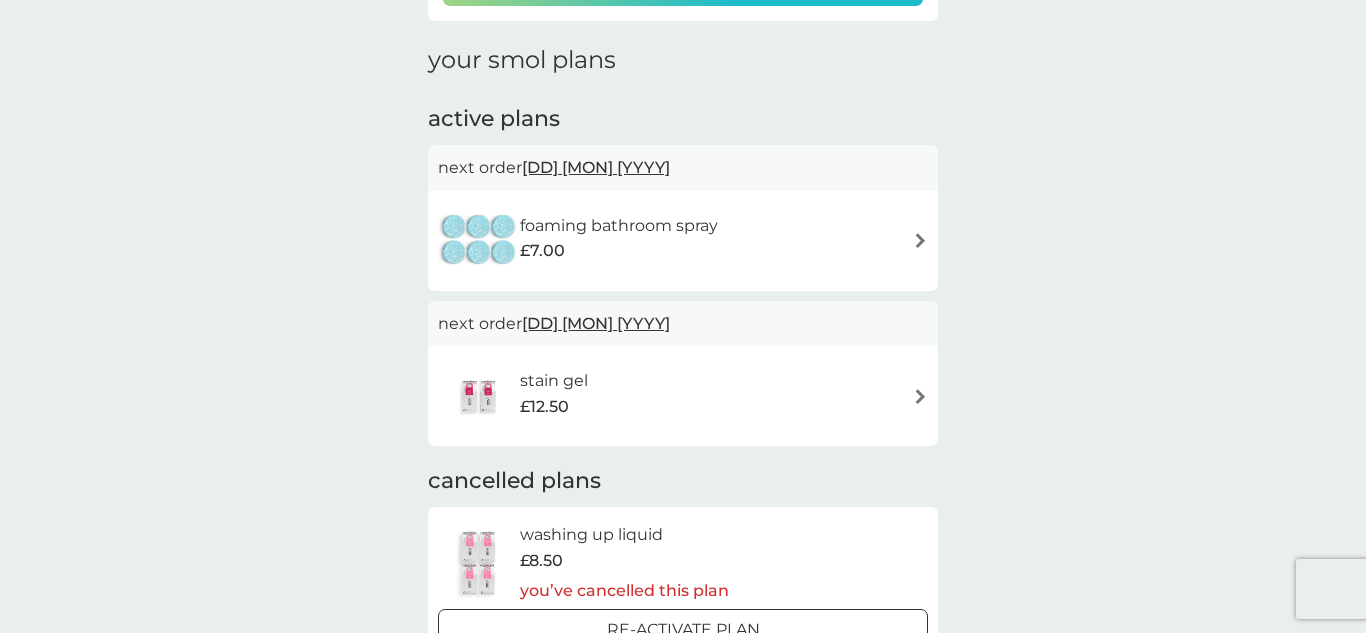 scroll, scrollTop: 273, scrollLeft: 0, axis: vertical 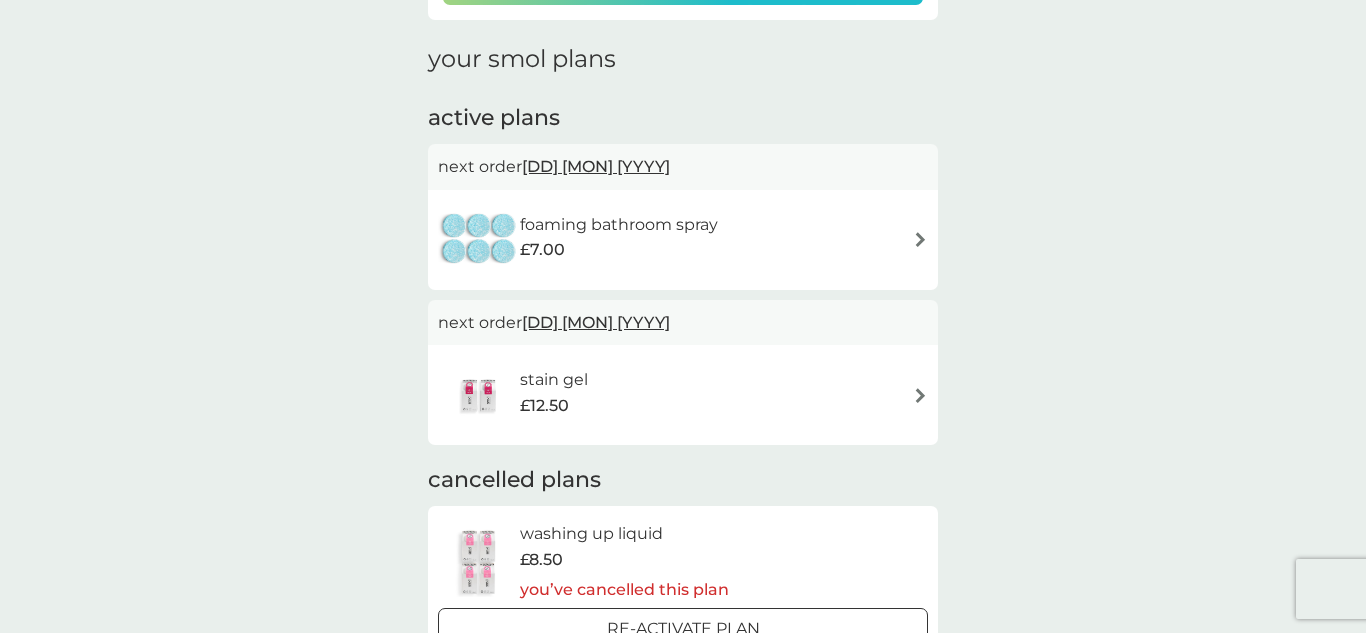 click at bounding box center (920, 395) 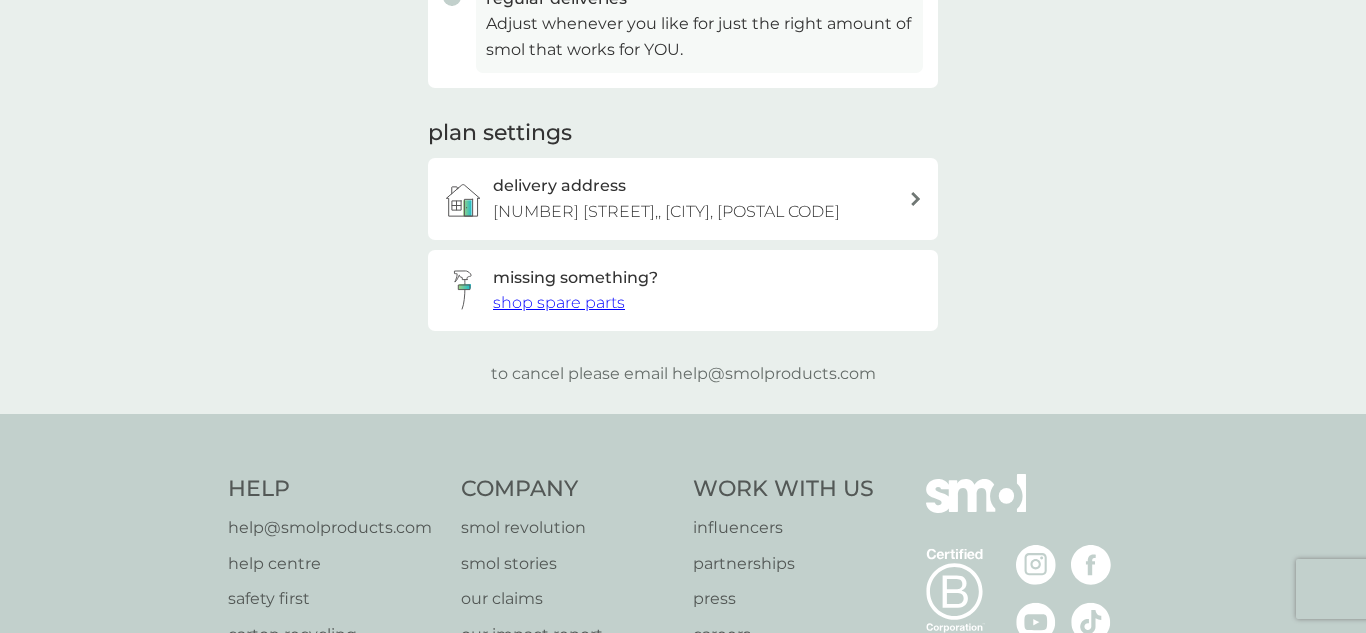 scroll, scrollTop: 606, scrollLeft: 0, axis: vertical 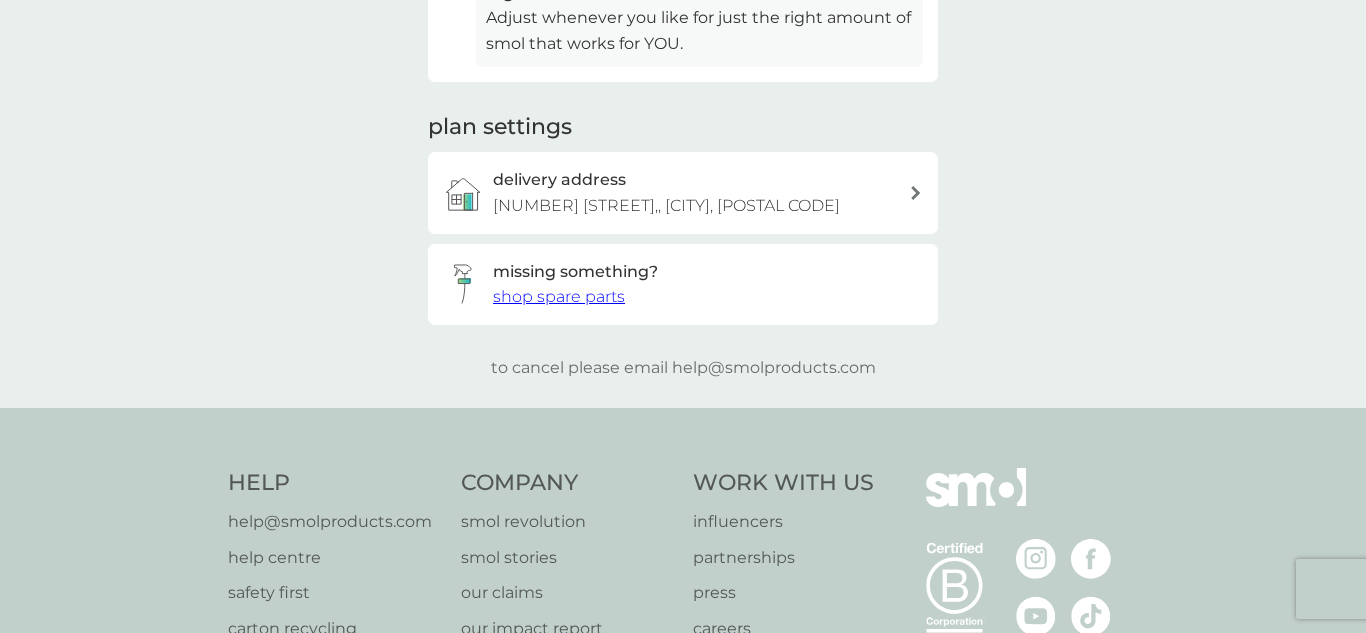 click on "to cancel please email   [EMAIL]" at bounding box center [683, 368] 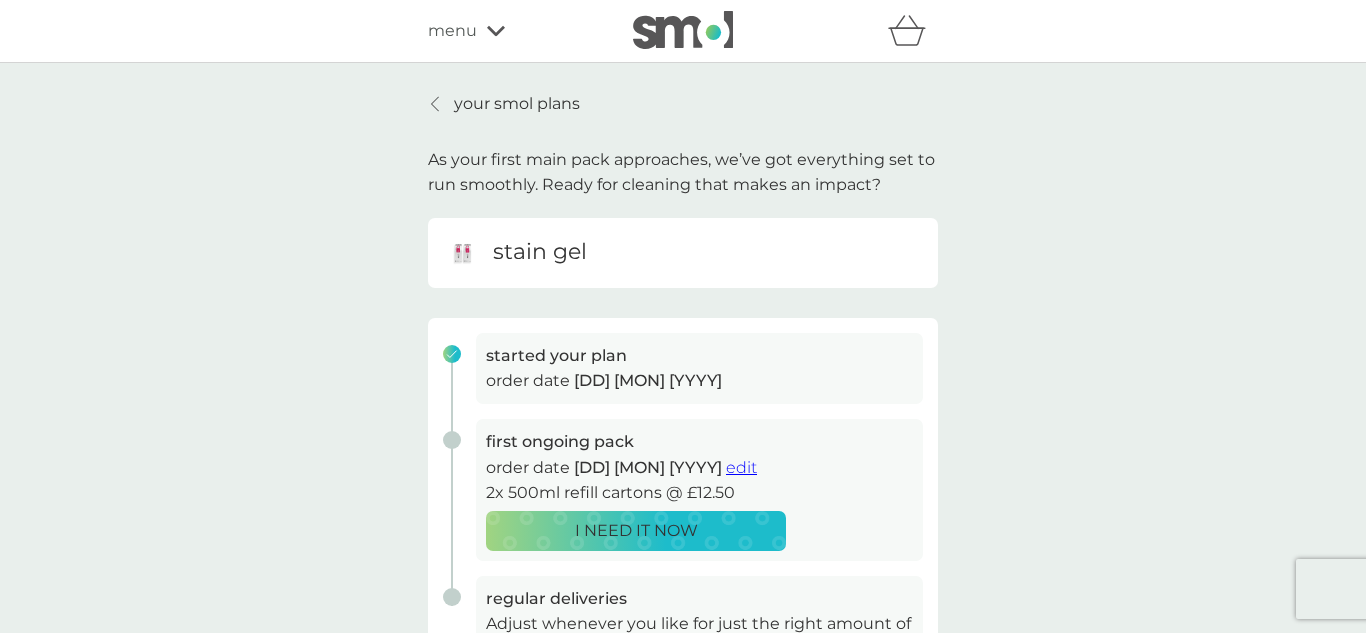 click 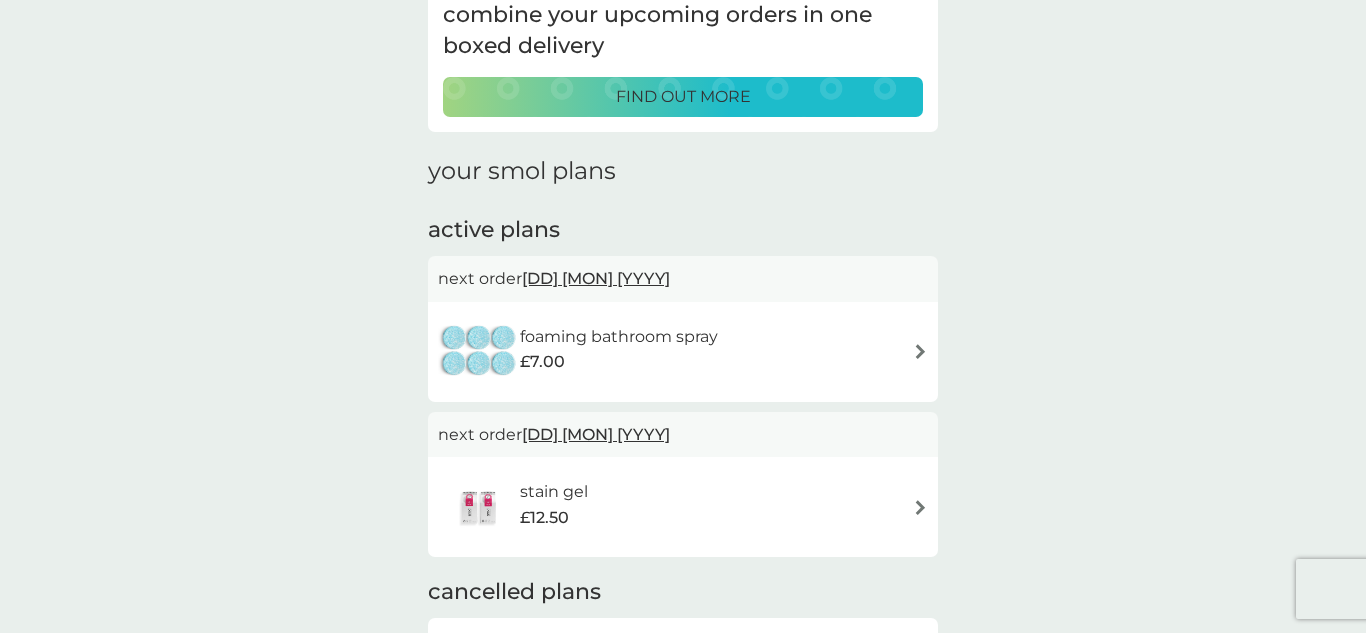 scroll, scrollTop: 162, scrollLeft: 0, axis: vertical 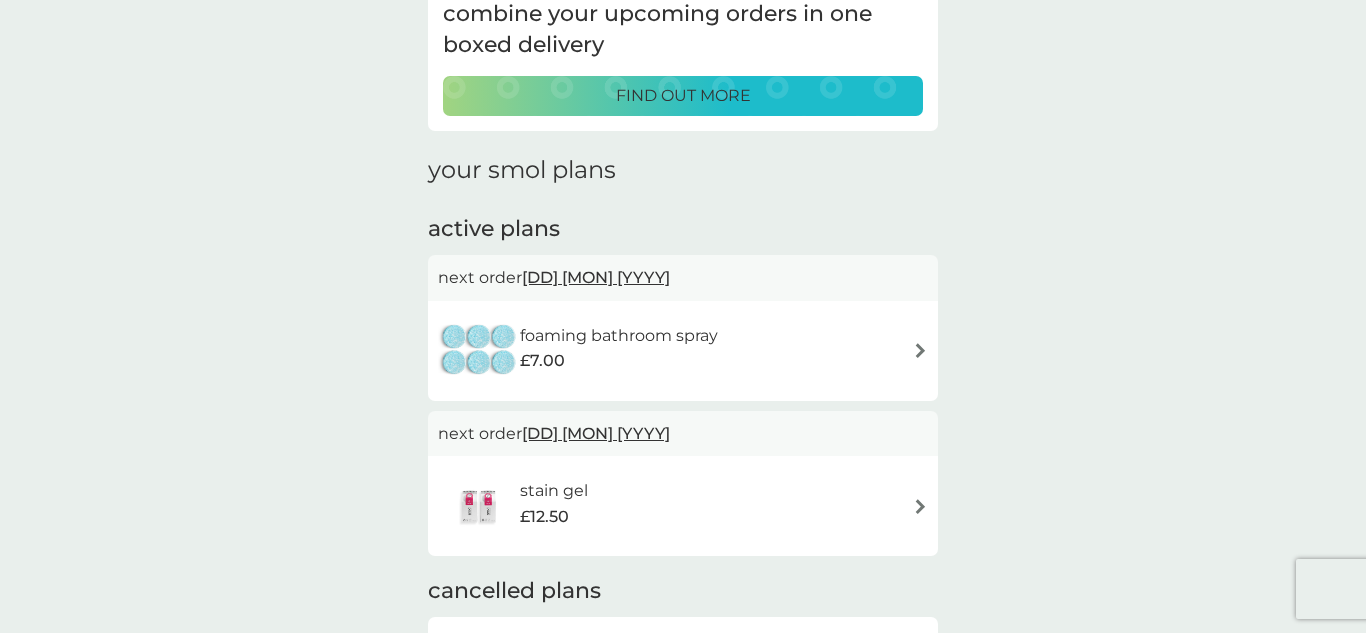 click at bounding box center (920, 350) 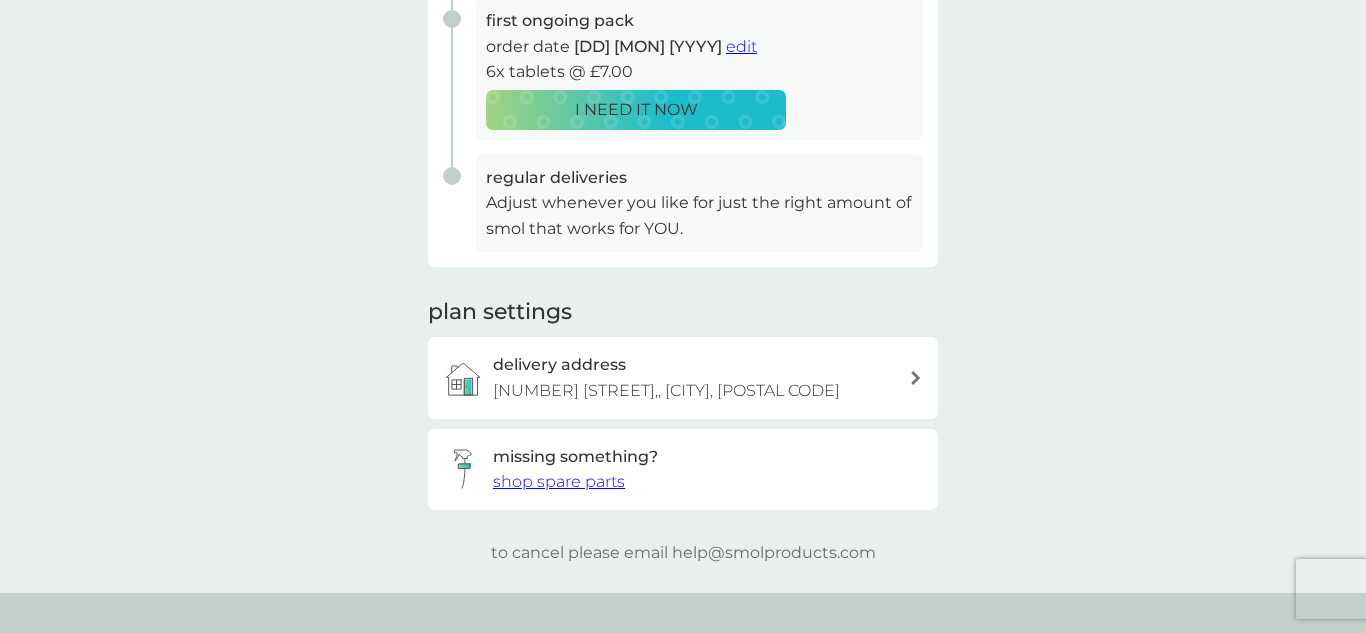 scroll, scrollTop: 0, scrollLeft: 0, axis: both 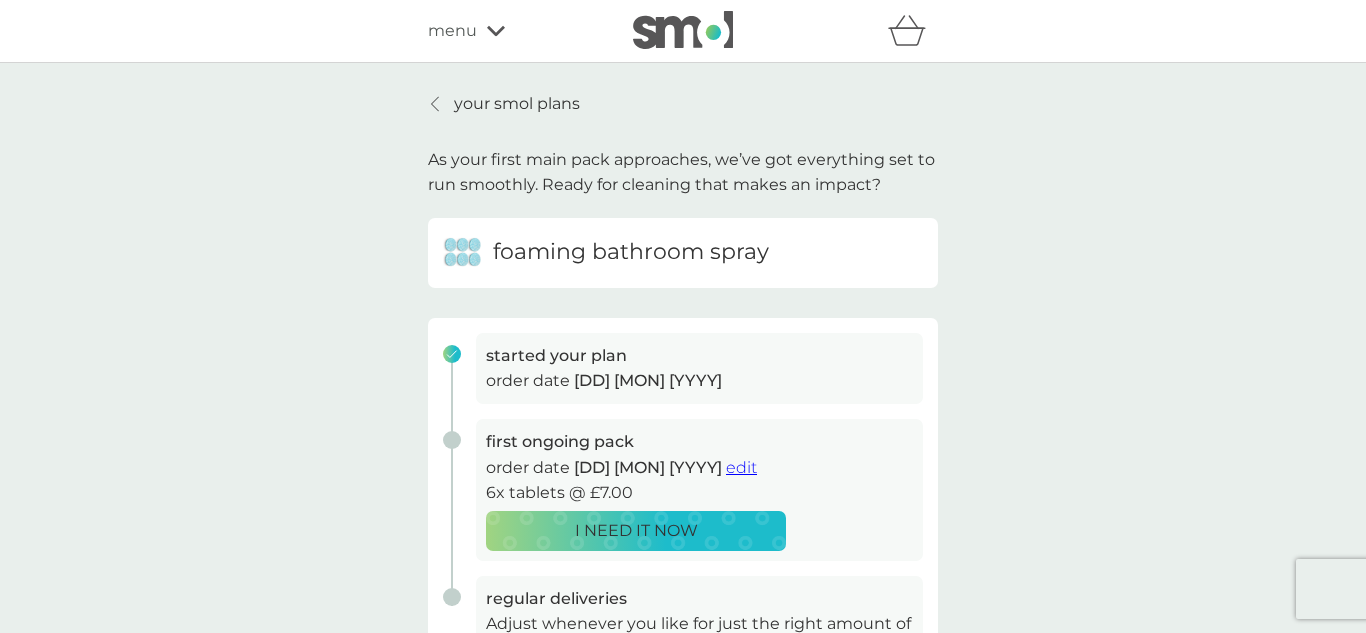 click 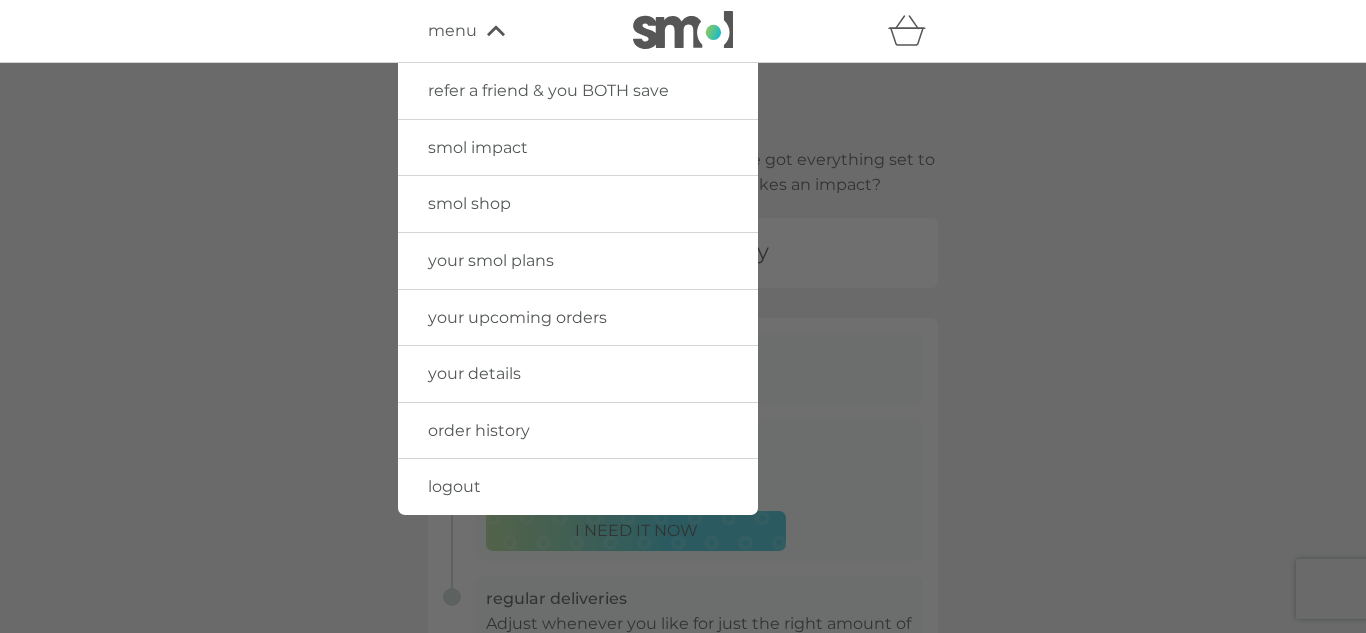 click on "your details" at bounding box center (474, 373) 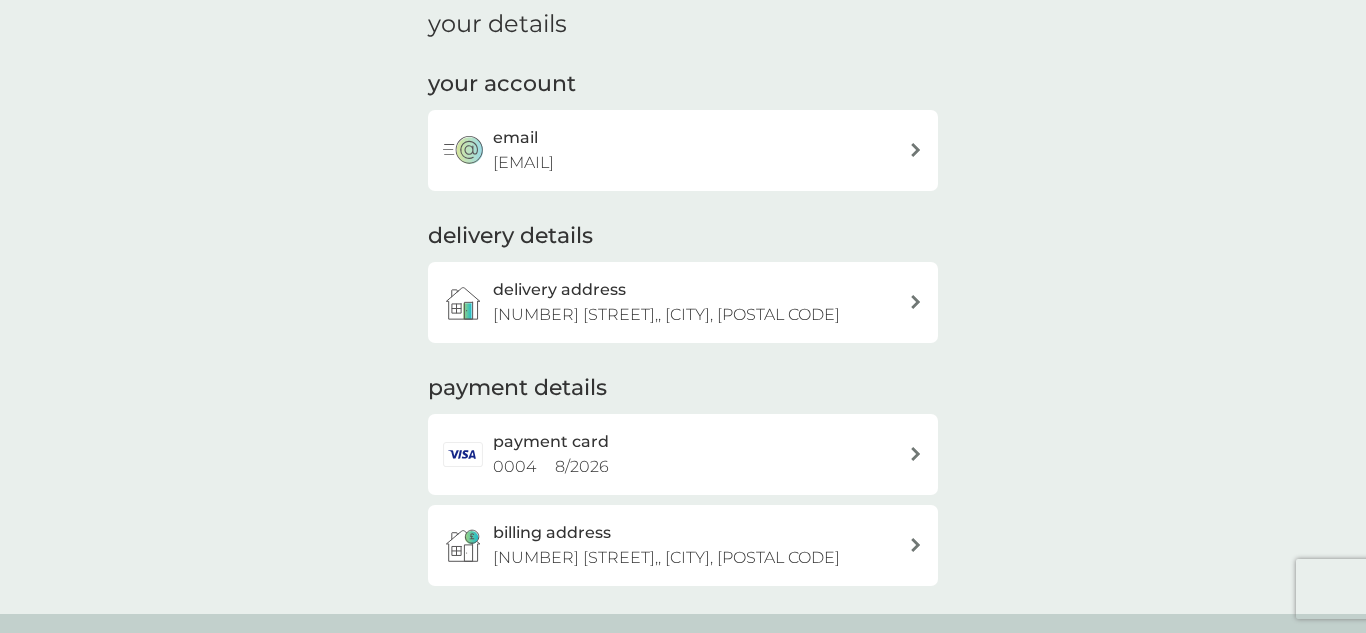 scroll, scrollTop: 0, scrollLeft: 0, axis: both 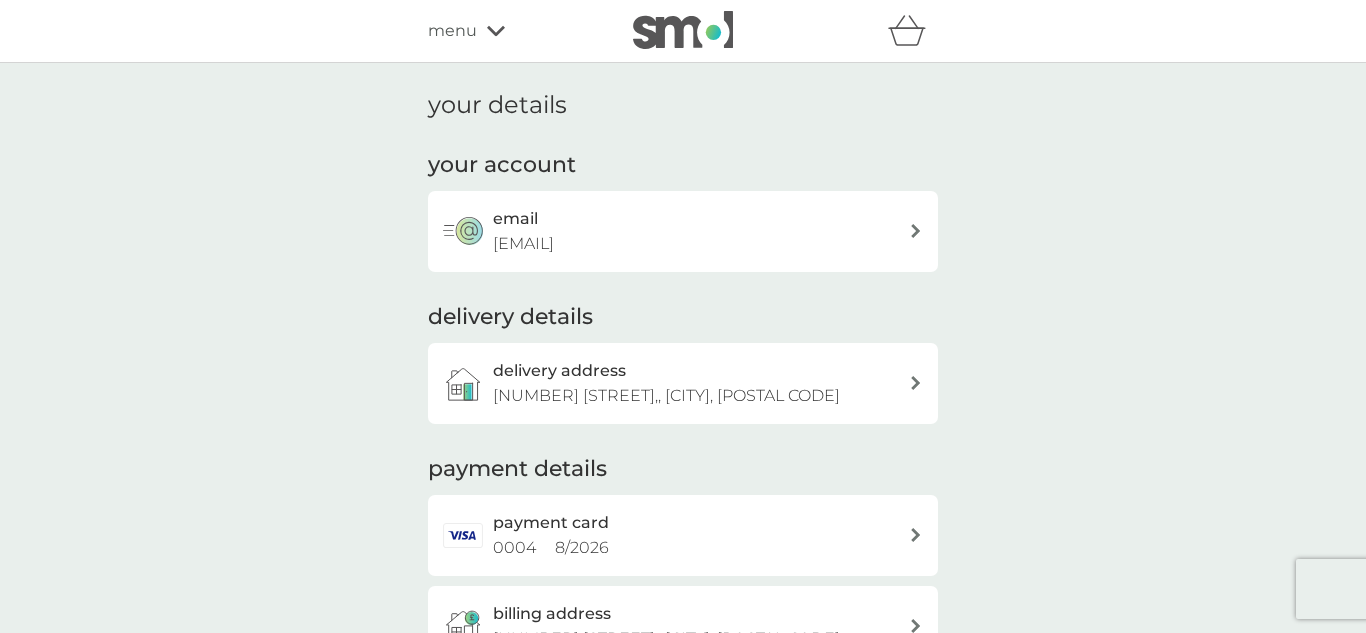 click on "menu" at bounding box center [513, 31] 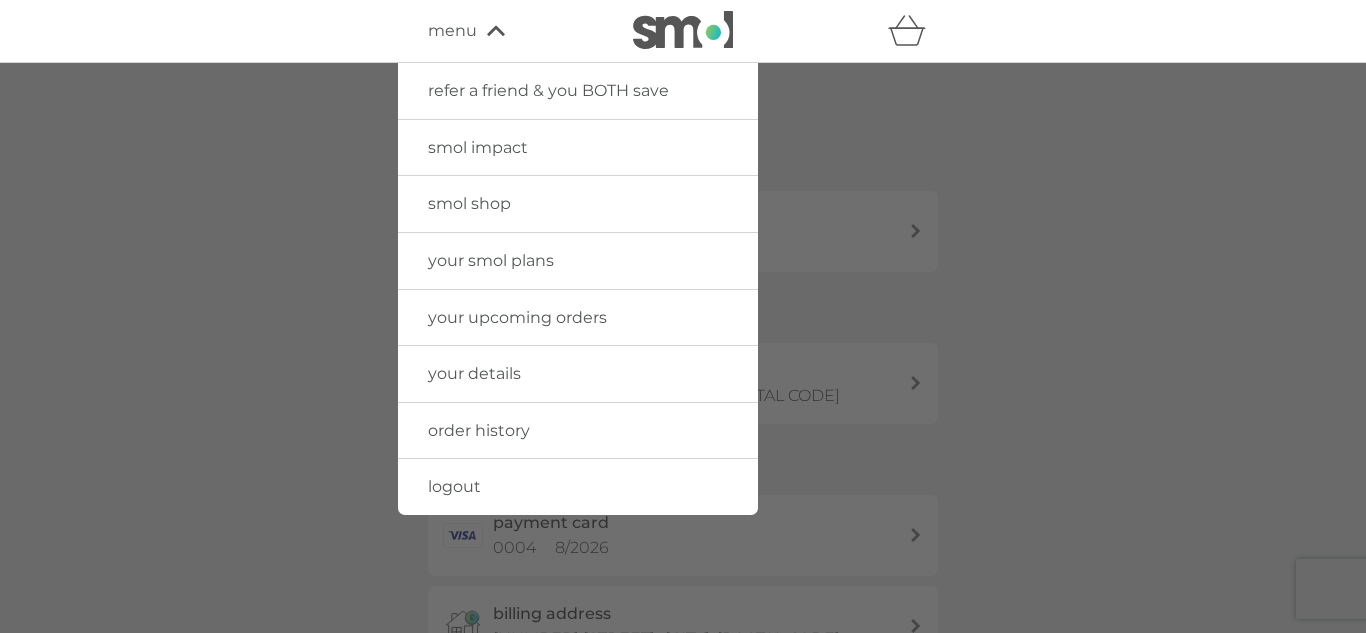 click on "your smol plans" at bounding box center (491, 260) 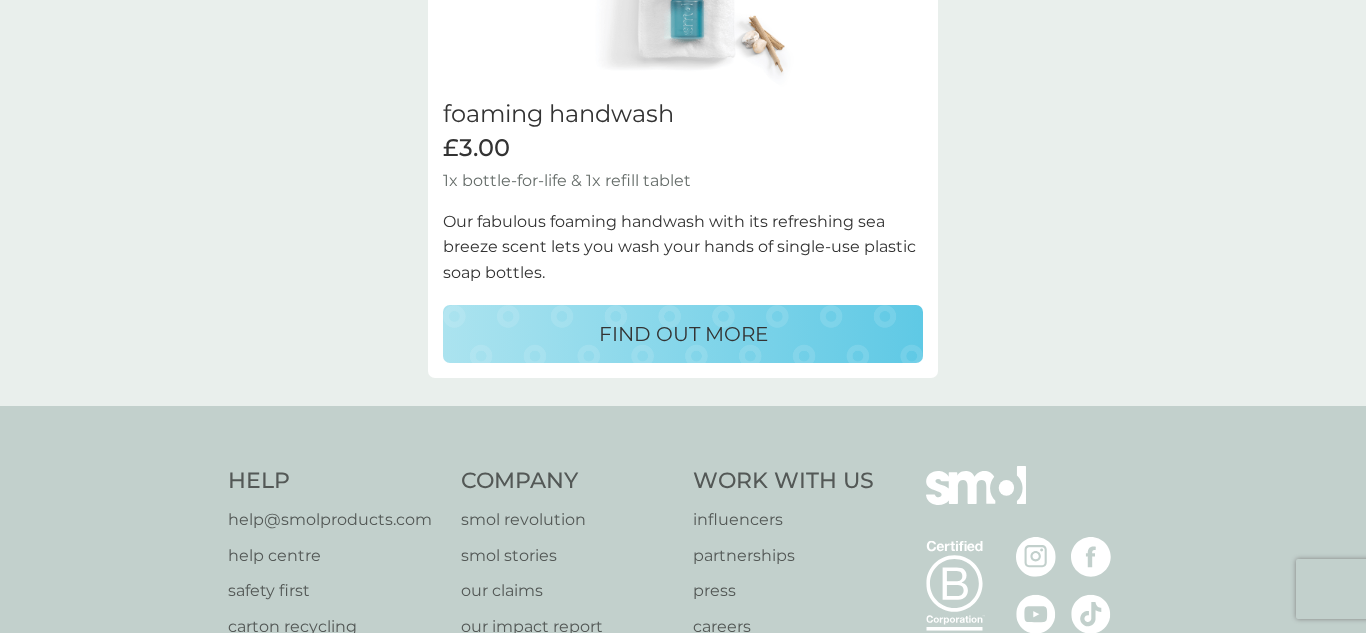 scroll, scrollTop: 2130, scrollLeft: 0, axis: vertical 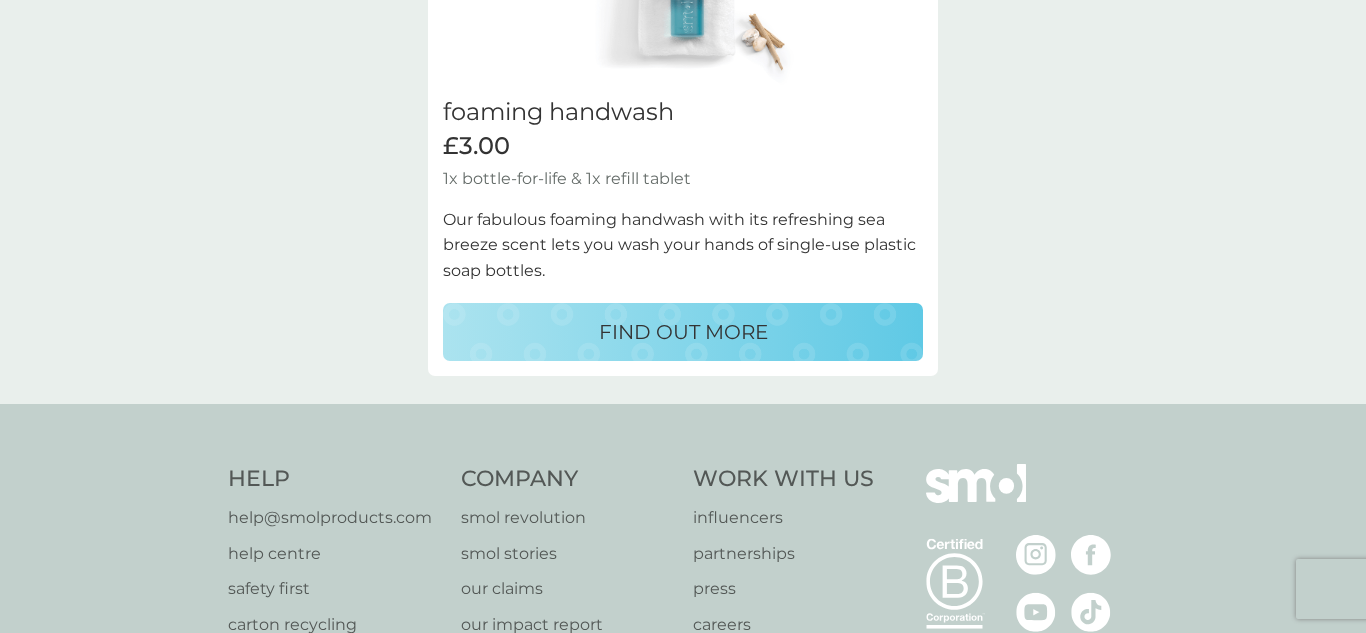 click on "foaming handwash £3.00 1x bottle-for-life & 1x refill tablet Our fabulous foaming handwash with its refreshing sea breeze scent lets you wash your hands of single-use plastic soap bottles. FIND OUT MORE" at bounding box center [683, 128] 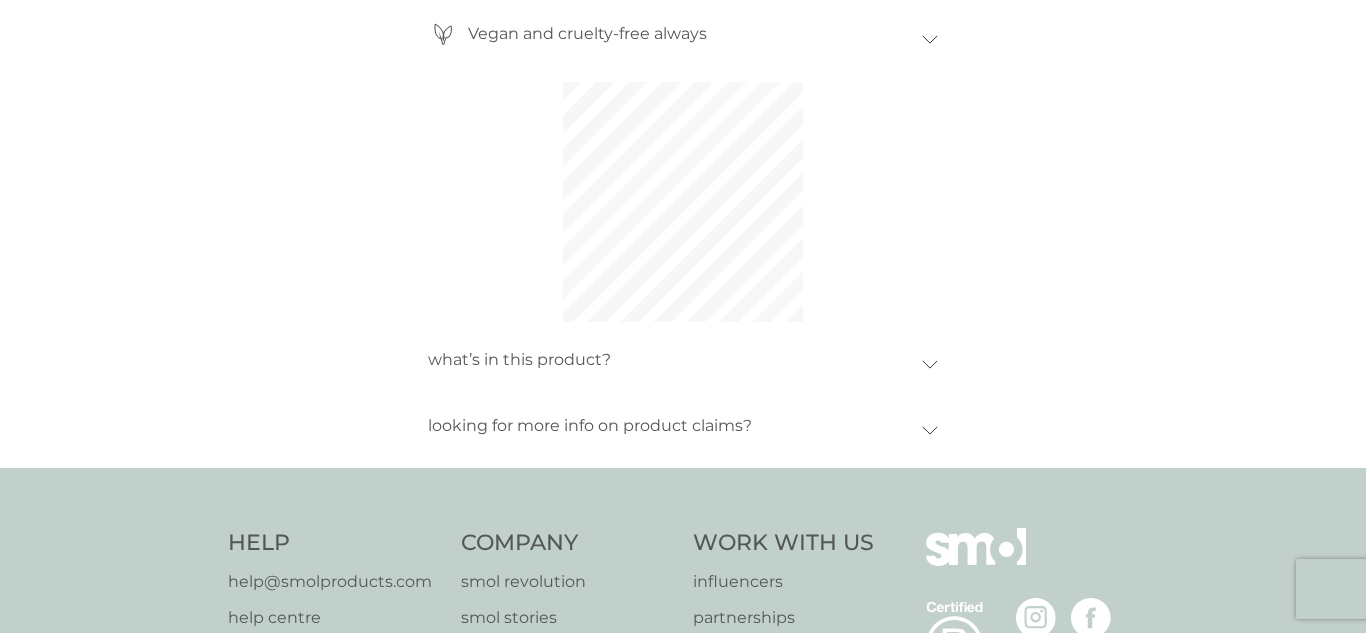 scroll, scrollTop: 0, scrollLeft: 0, axis: both 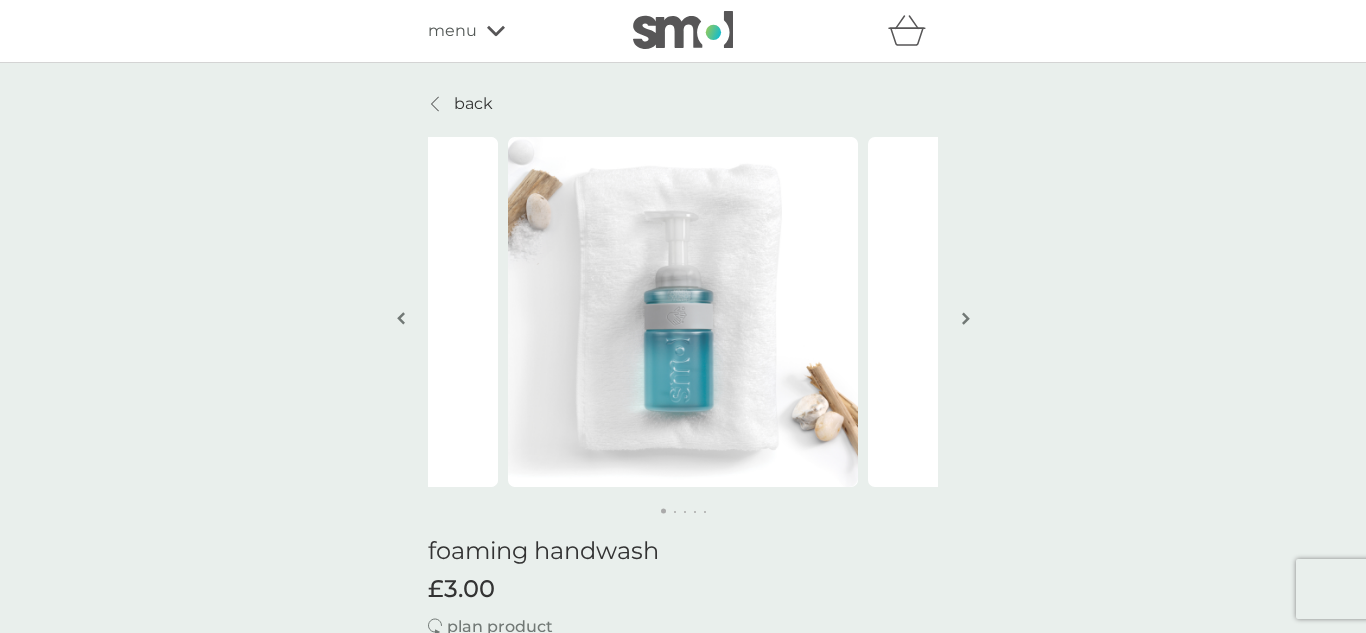 click on "back" at bounding box center [473, 104] 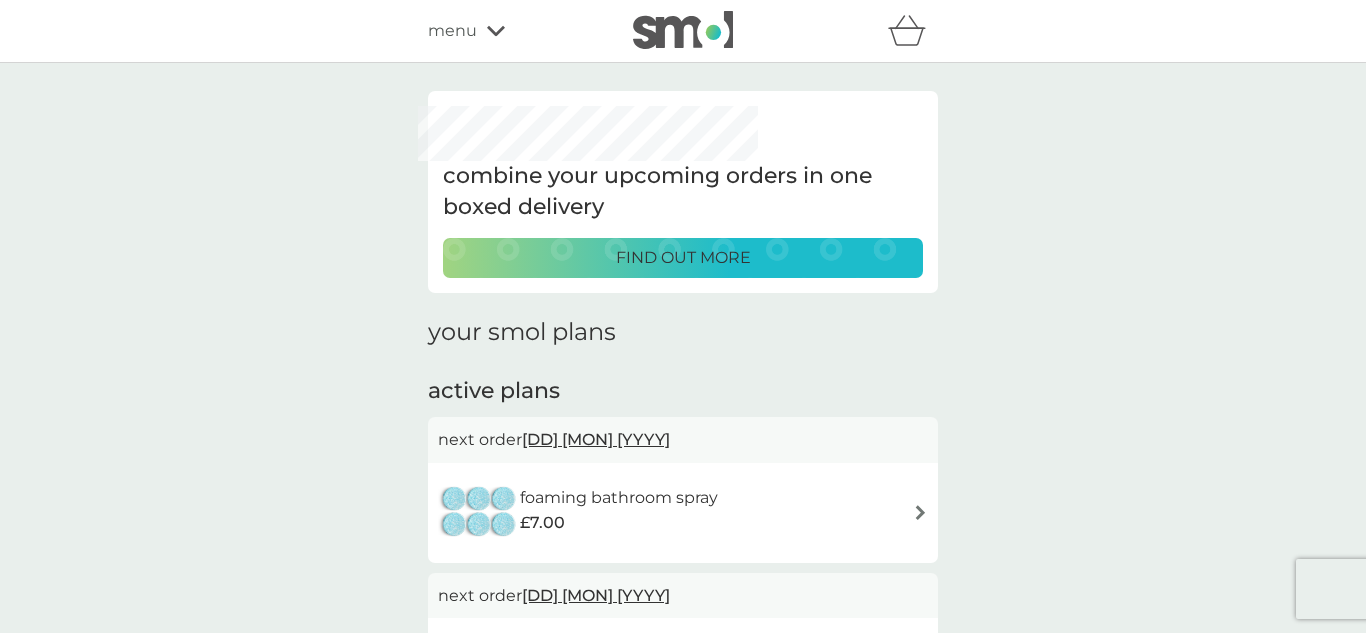 click 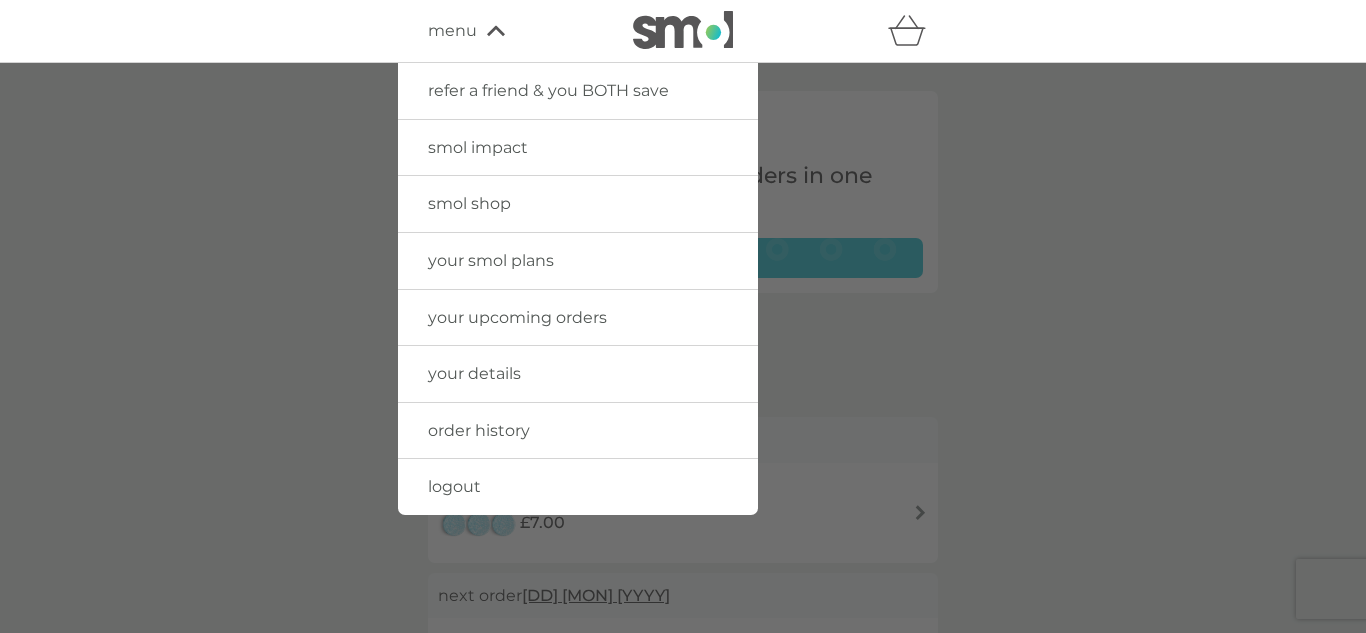 click on "your details" at bounding box center (578, 374) 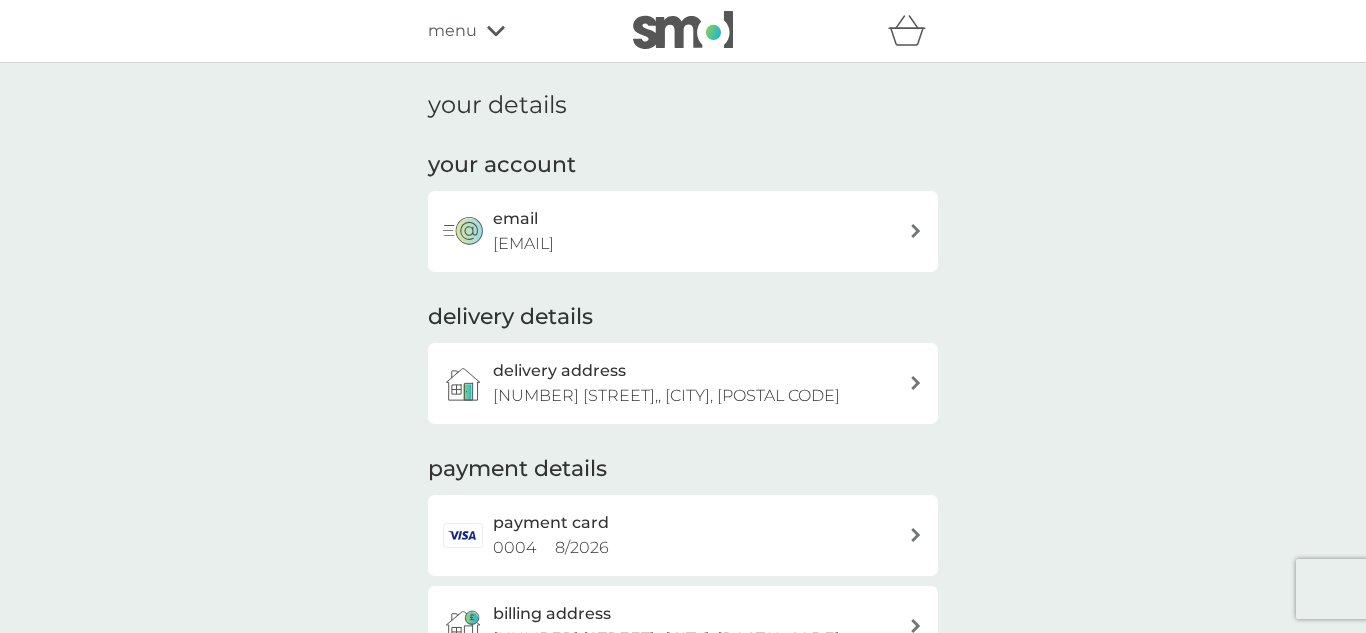 click 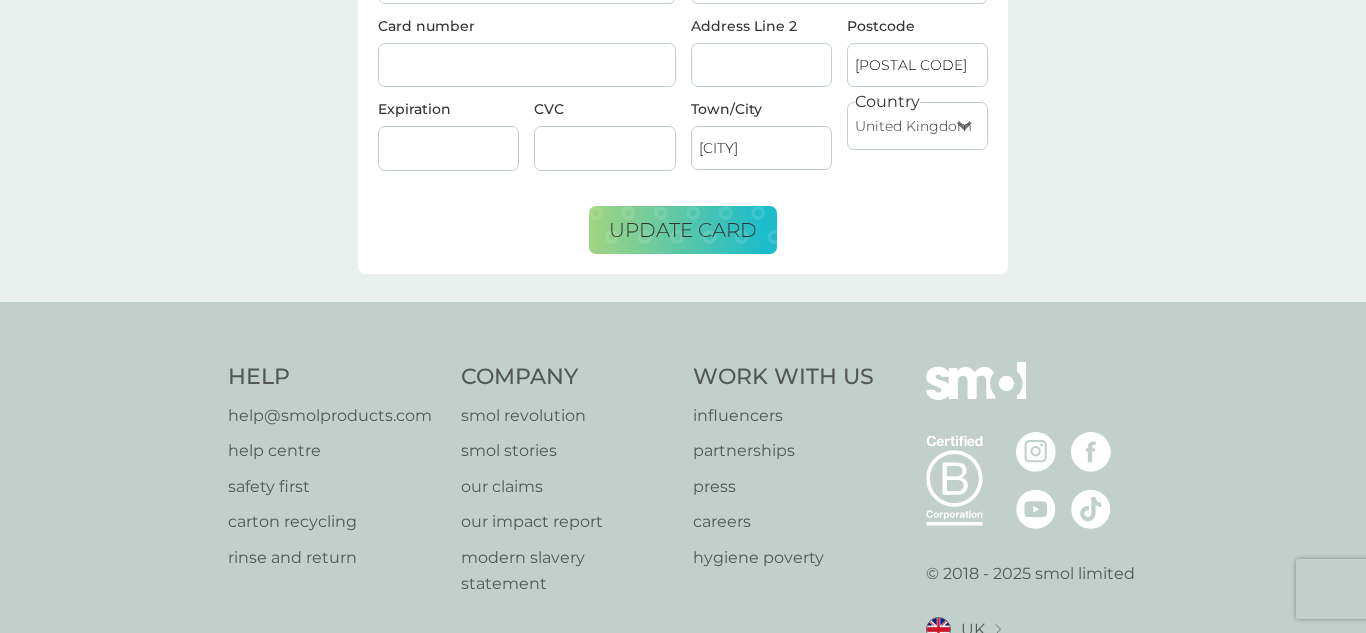 scroll, scrollTop: 0, scrollLeft: 0, axis: both 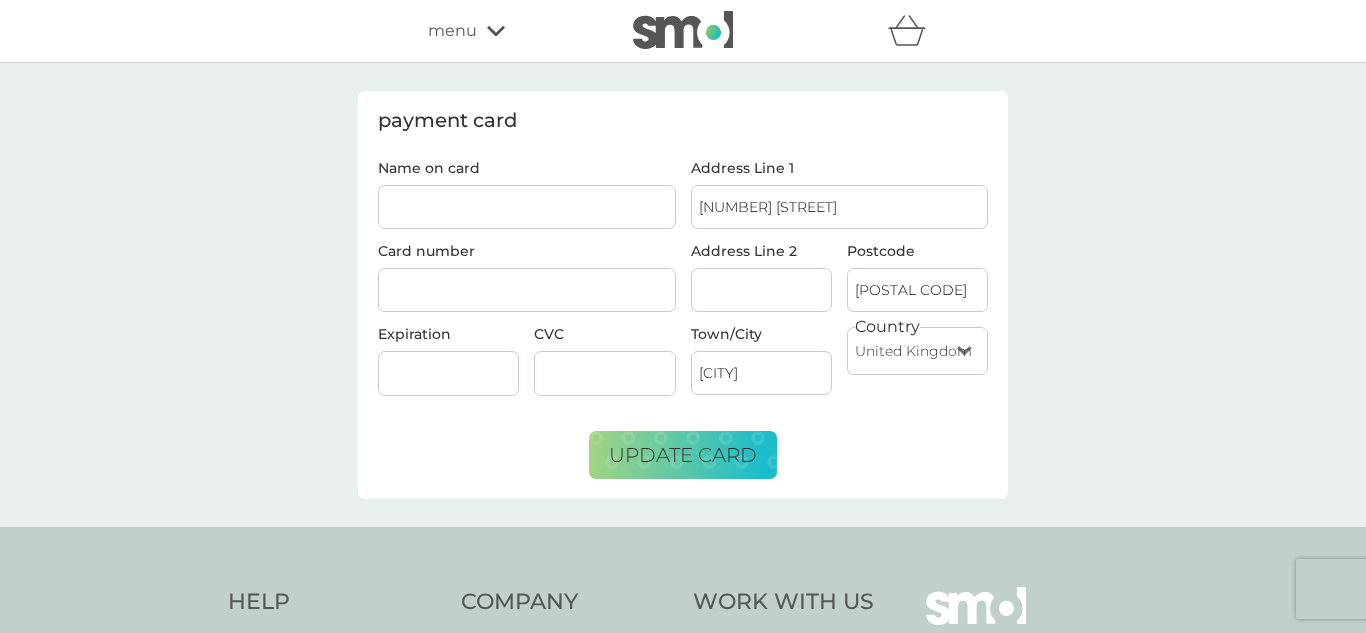 click 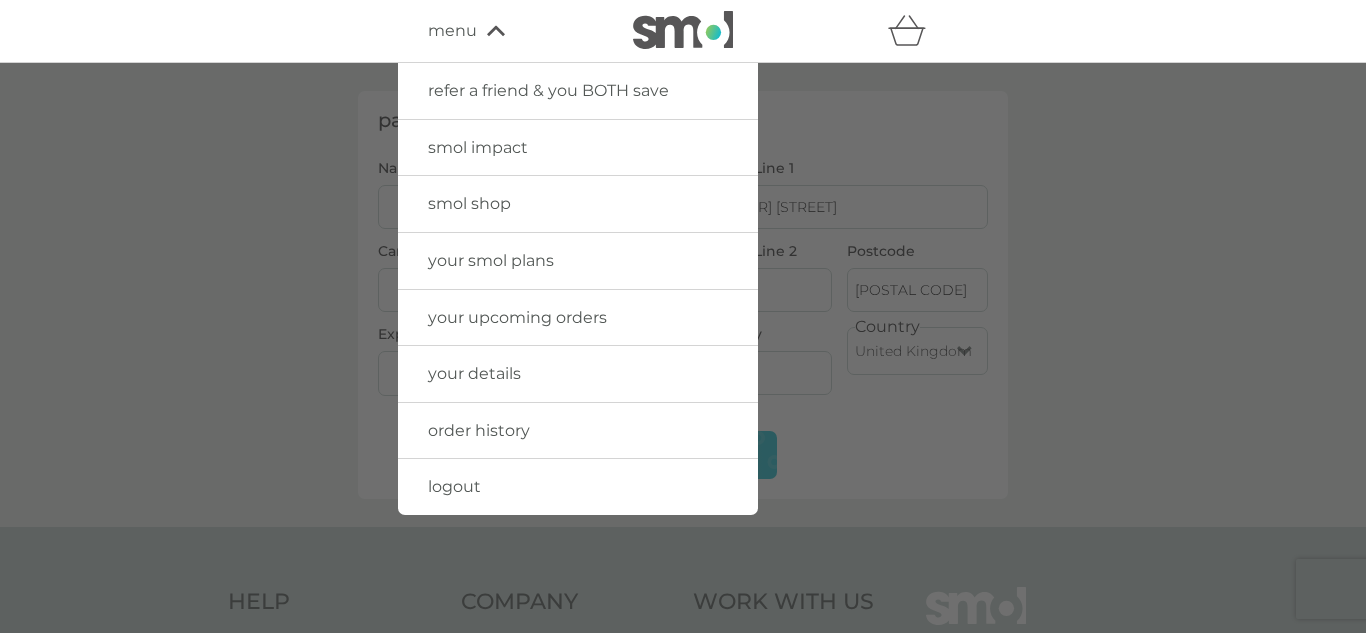 click at bounding box center [683, 379] 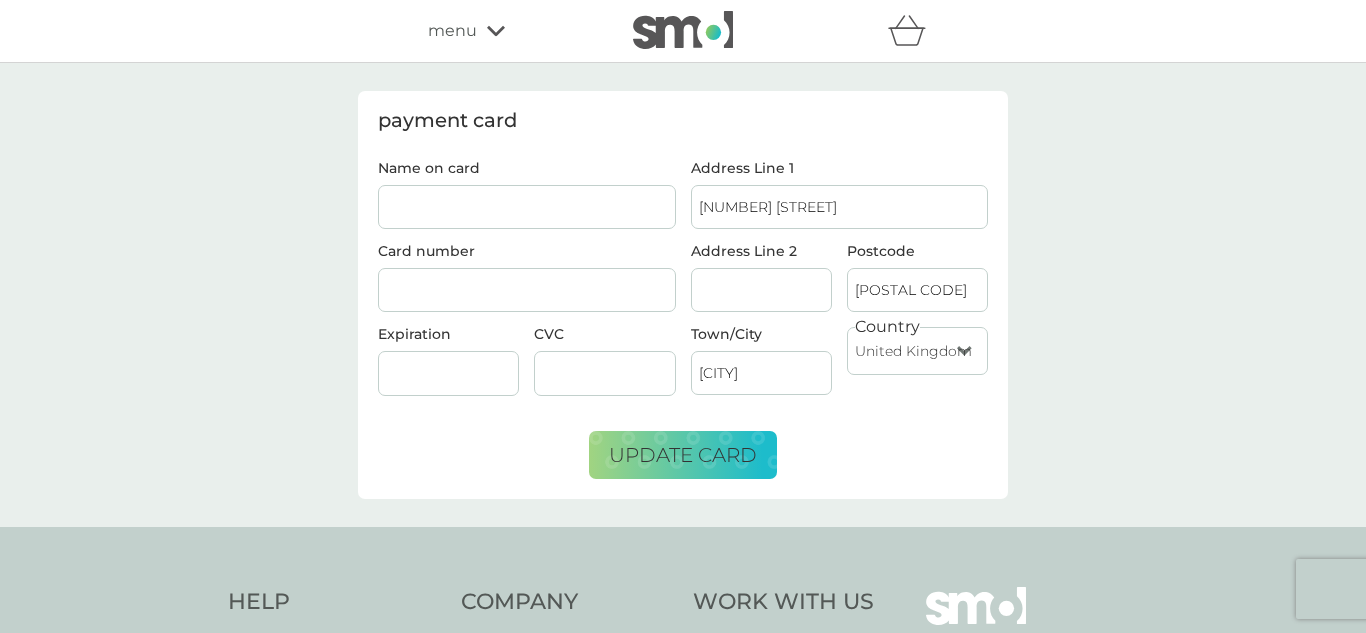 click on "menu" at bounding box center (452, 31) 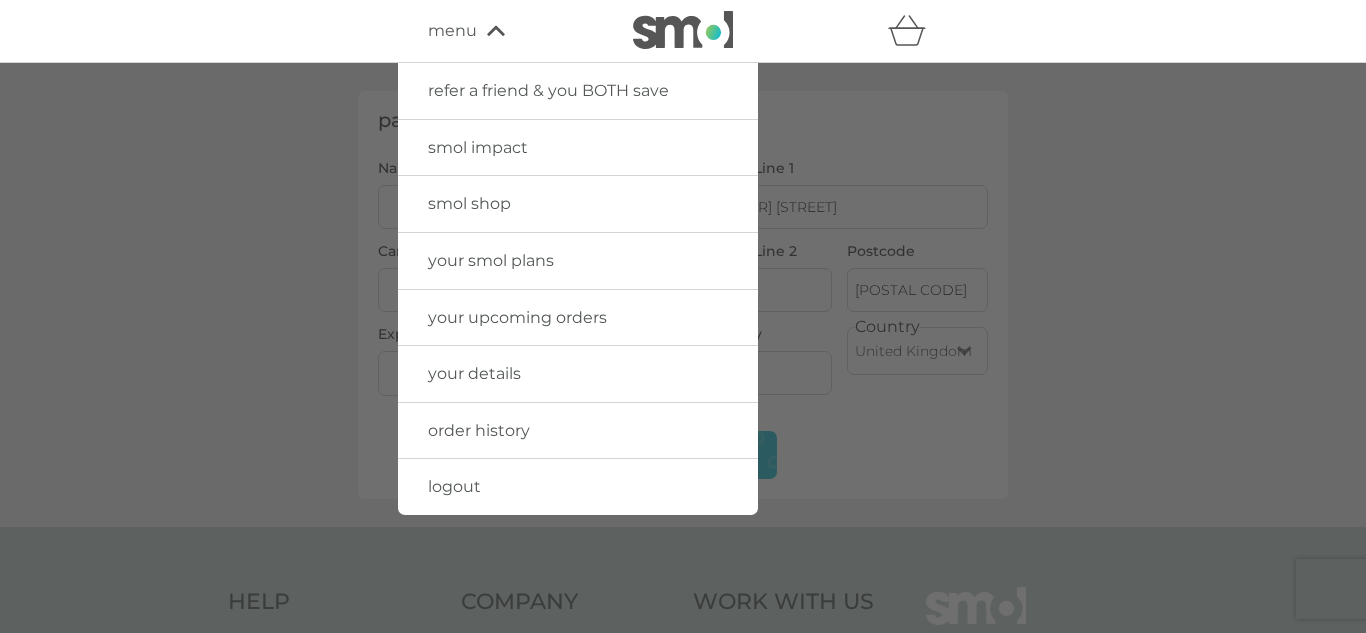 click on "your smol plans" at bounding box center [491, 260] 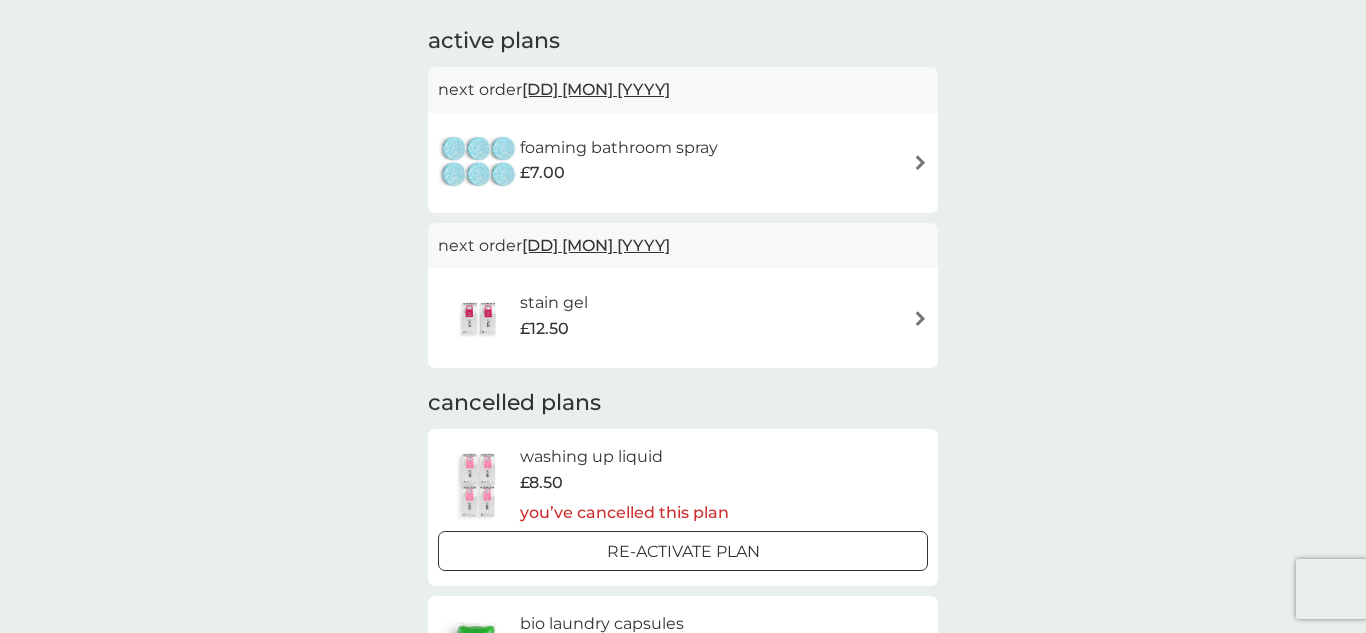 scroll, scrollTop: 0, scrollLeft: 0, axis: both 